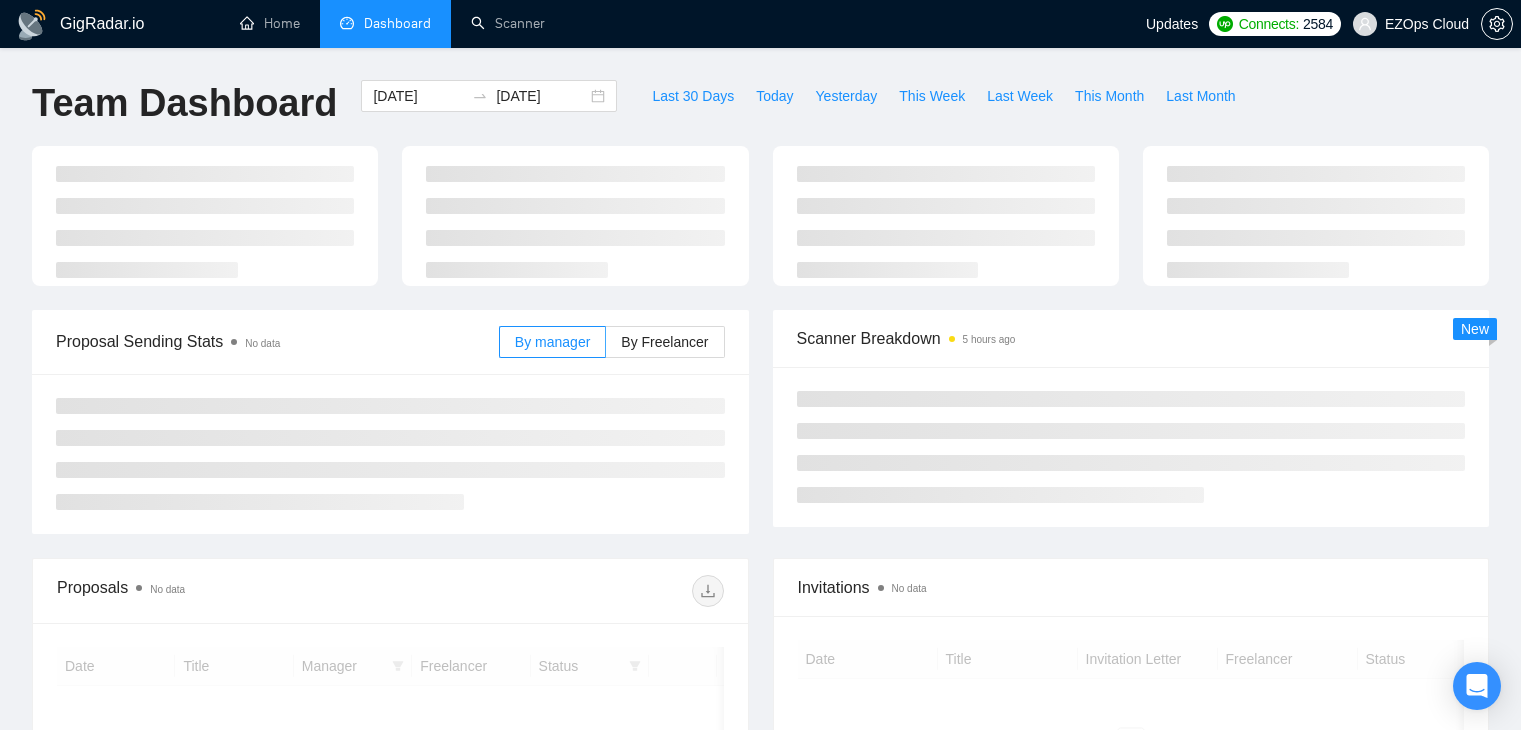 scroll, scrollTop: 0, scrollLeft: 0, axis: both 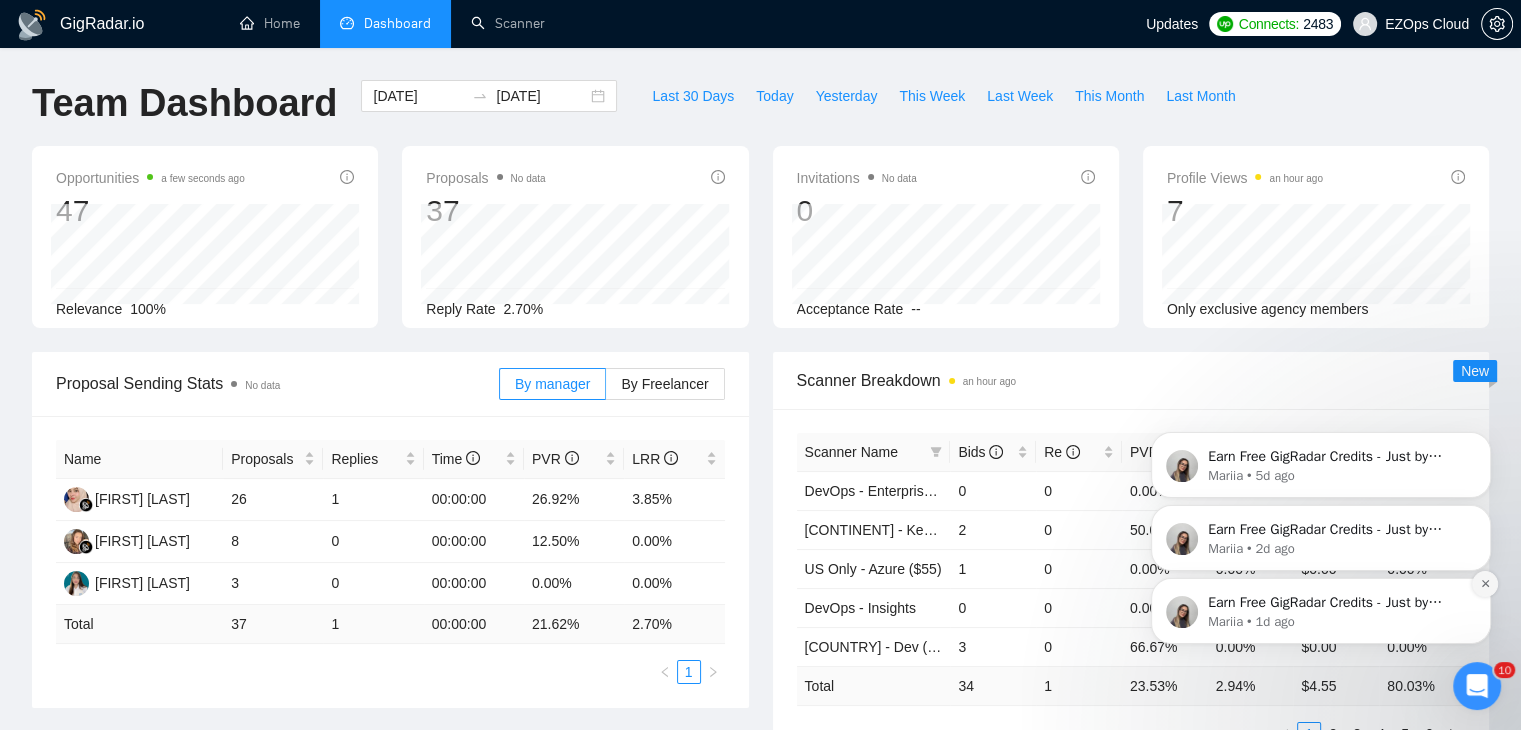 click 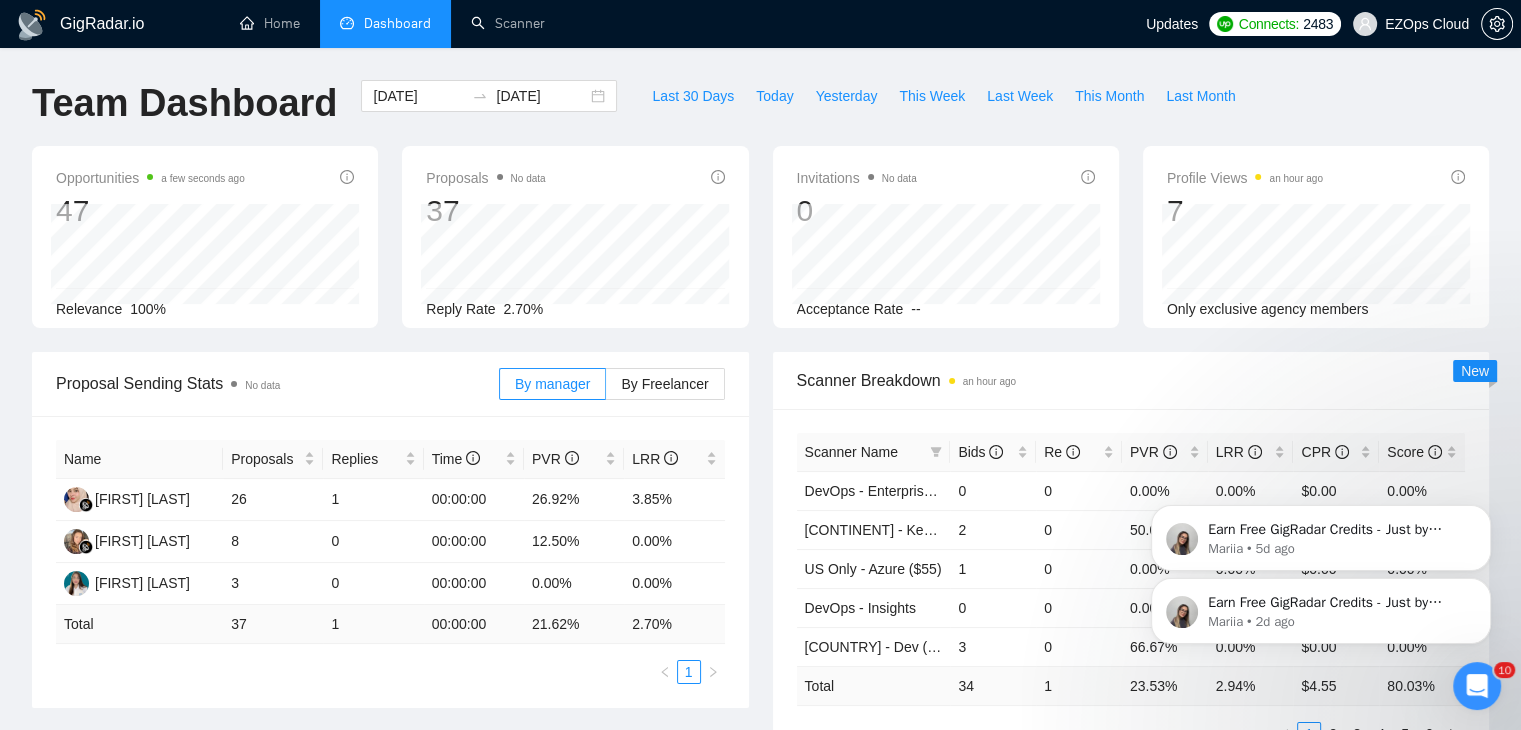 click 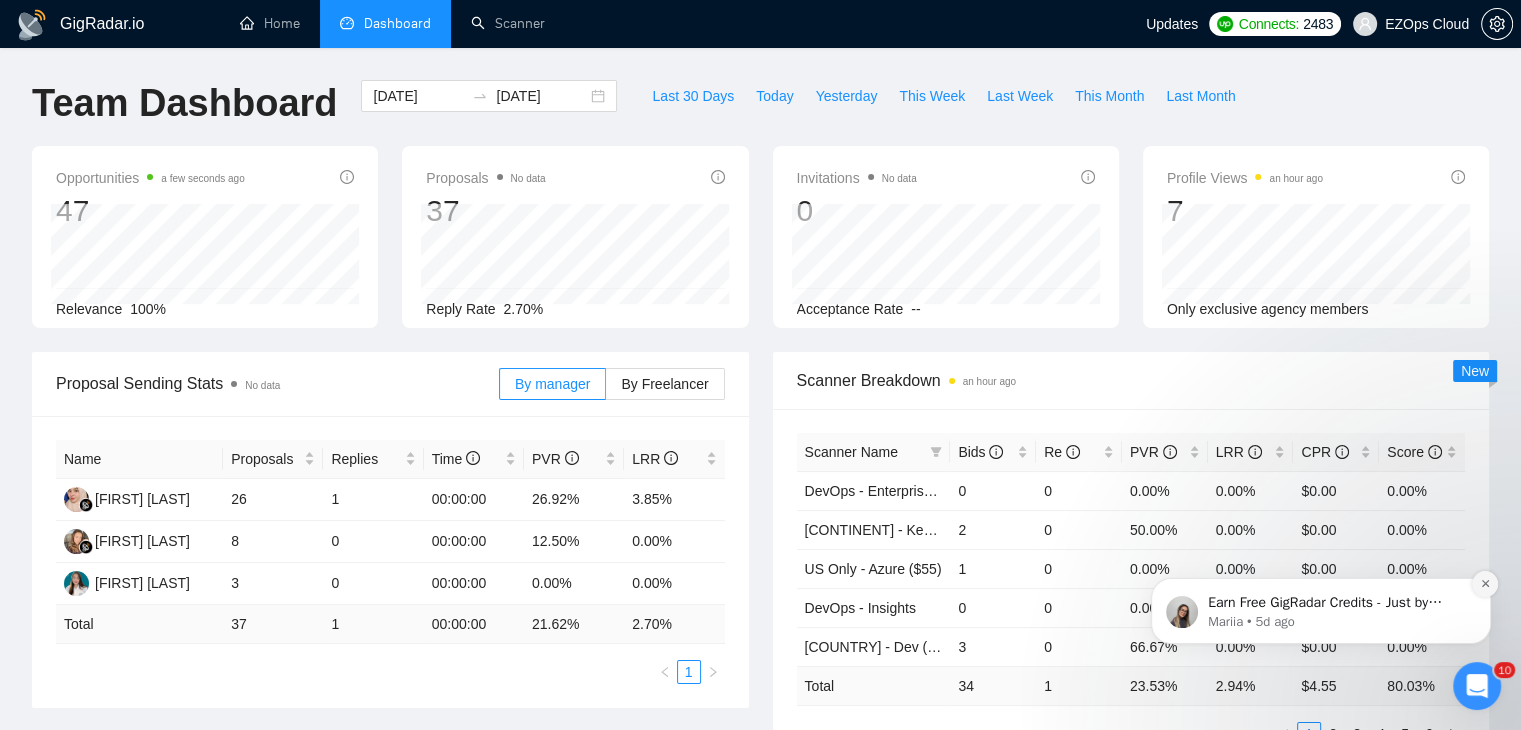 click 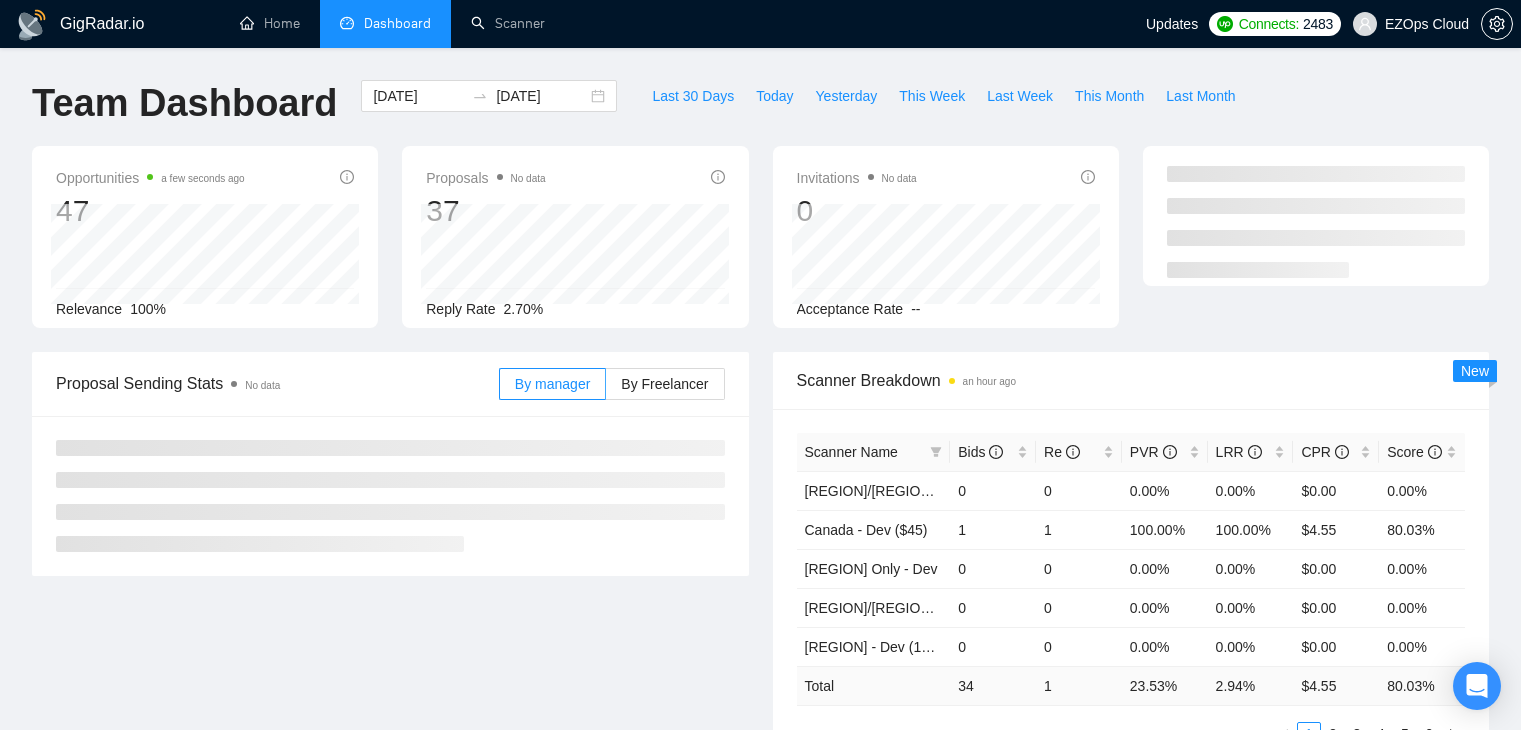scroll, scrollTop: 0, scrollLeft: 0, axis: both 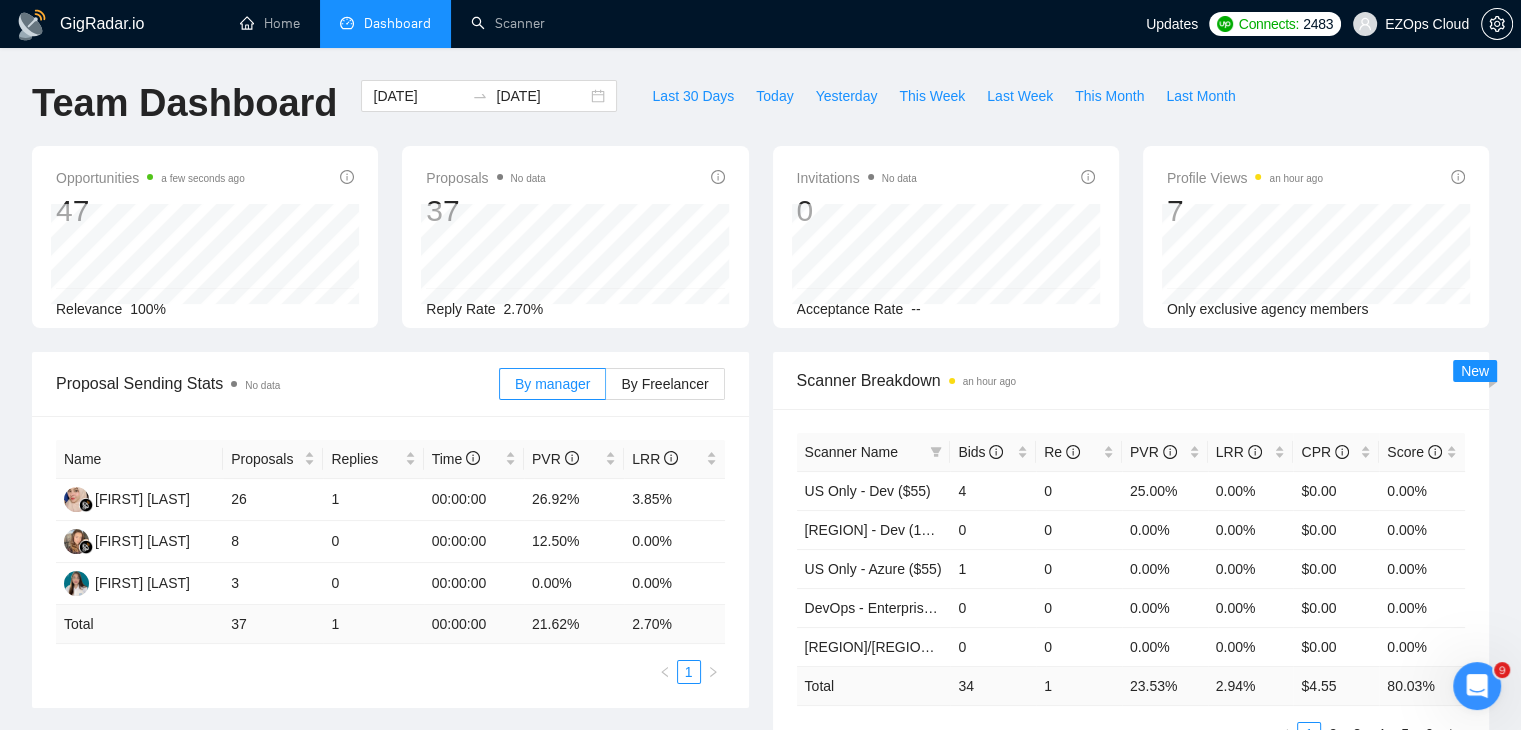 click 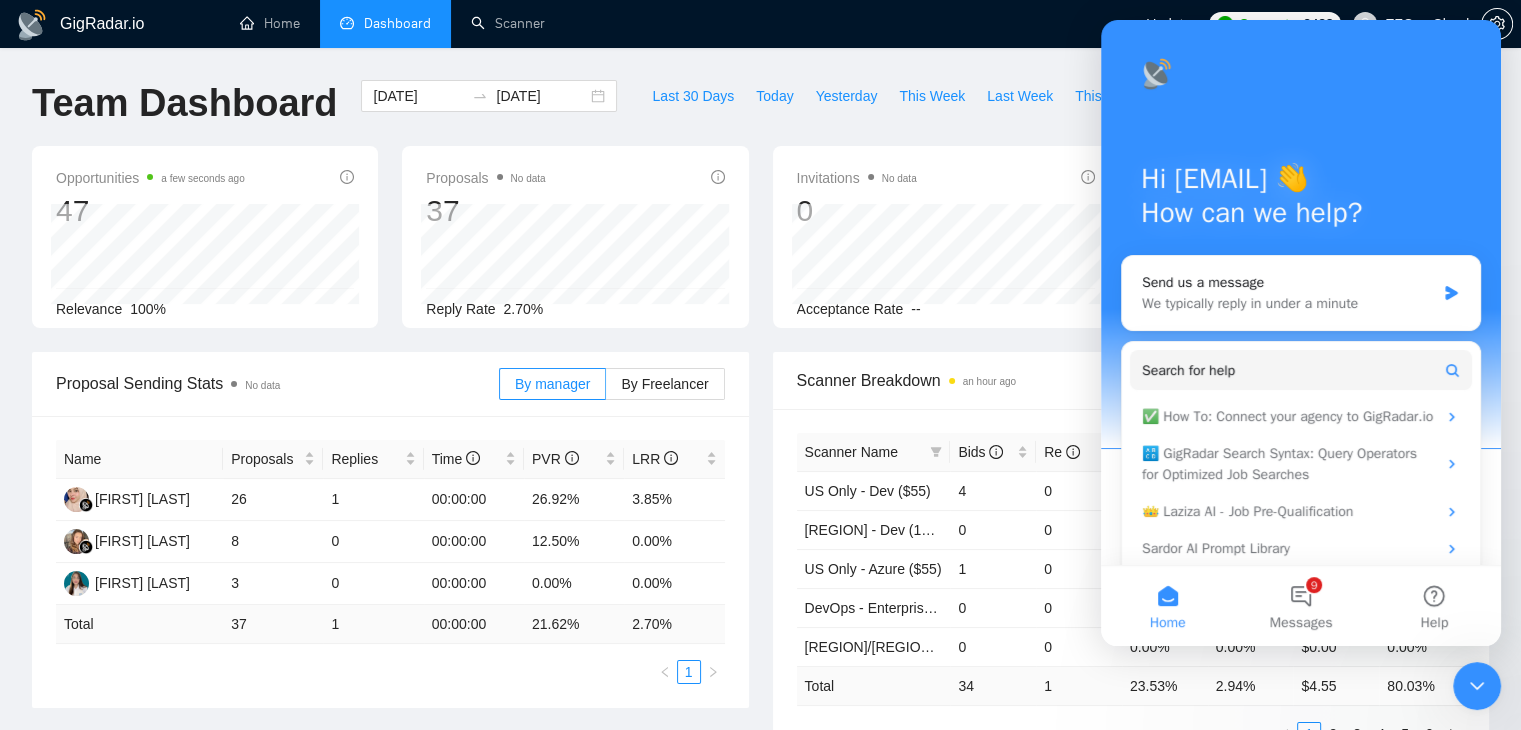 scroll, scrollTop: 0, scrollLeft: 0, axis: both 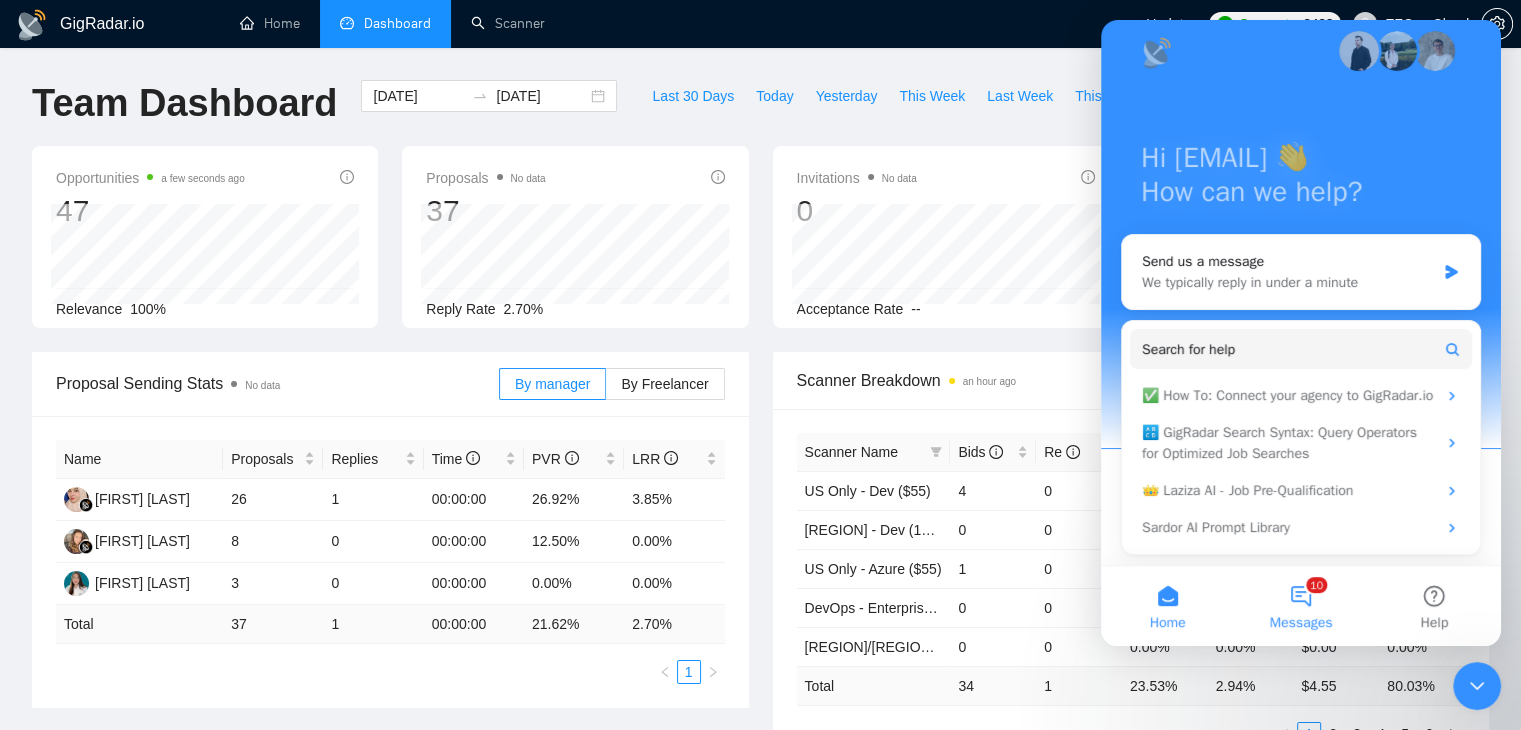 click on "10 Messages" at bounding box center [1300, 606] 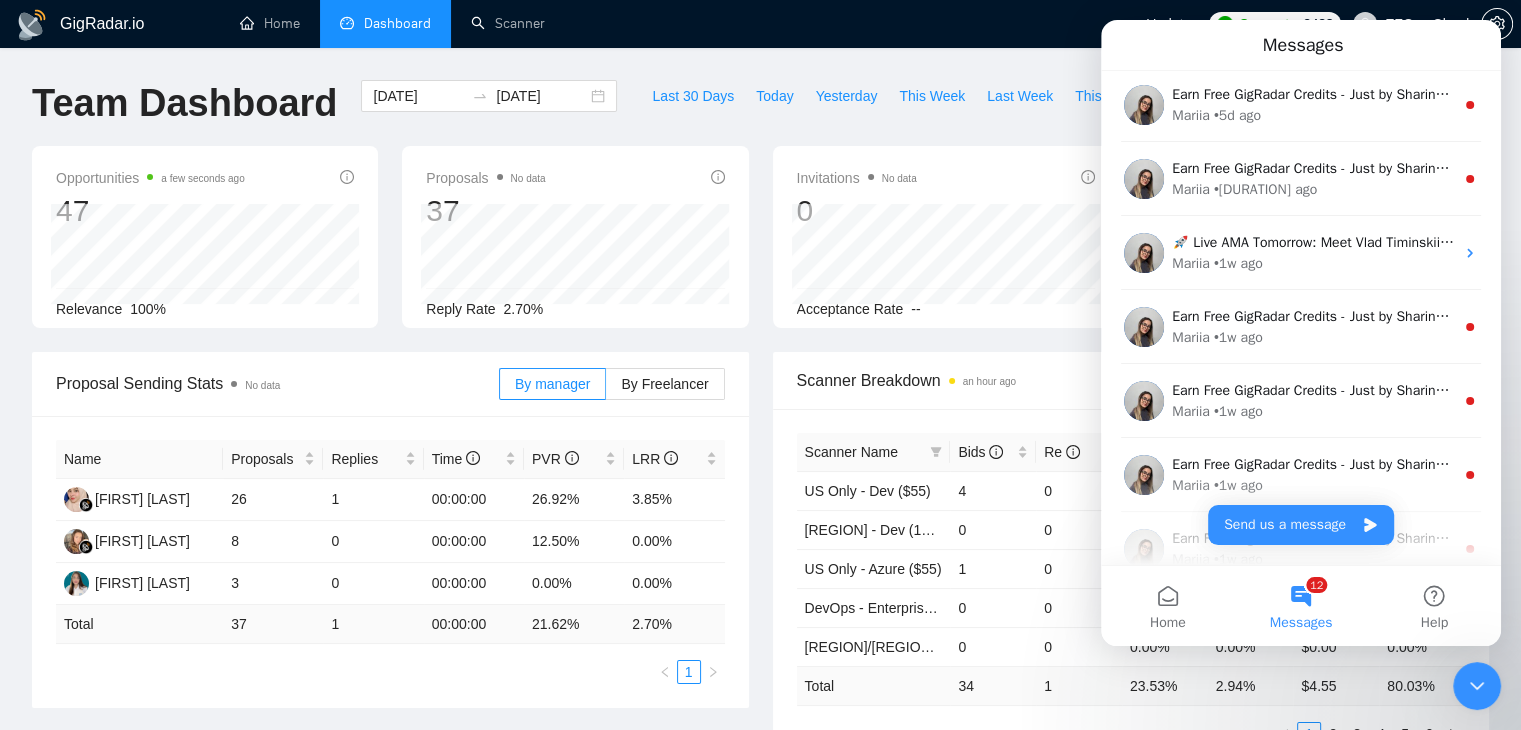 scroll, scrollTop: 0, scrollLeft: 0, axis: both 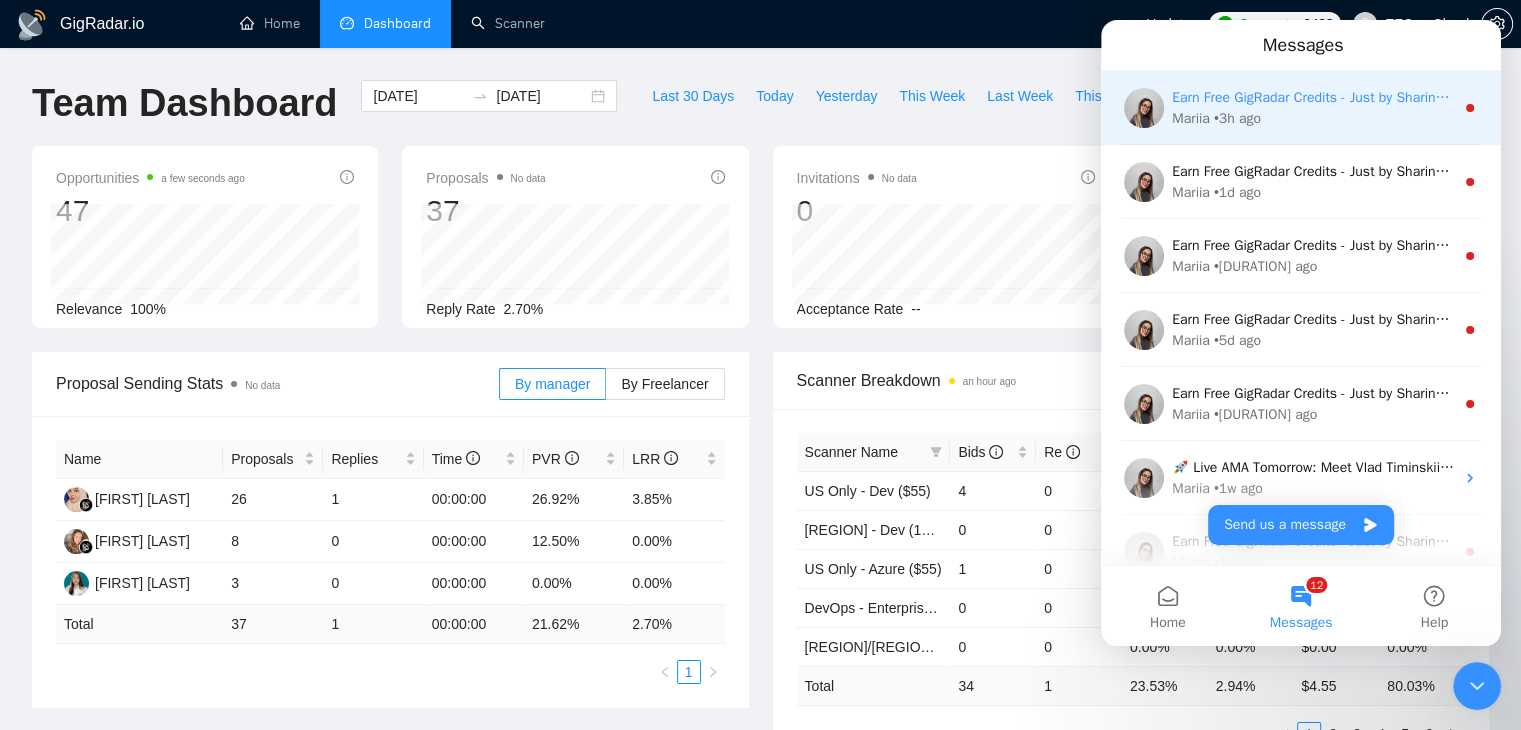 click on "[FIRST] •  3h ago" at bounding box center (1313, 118) 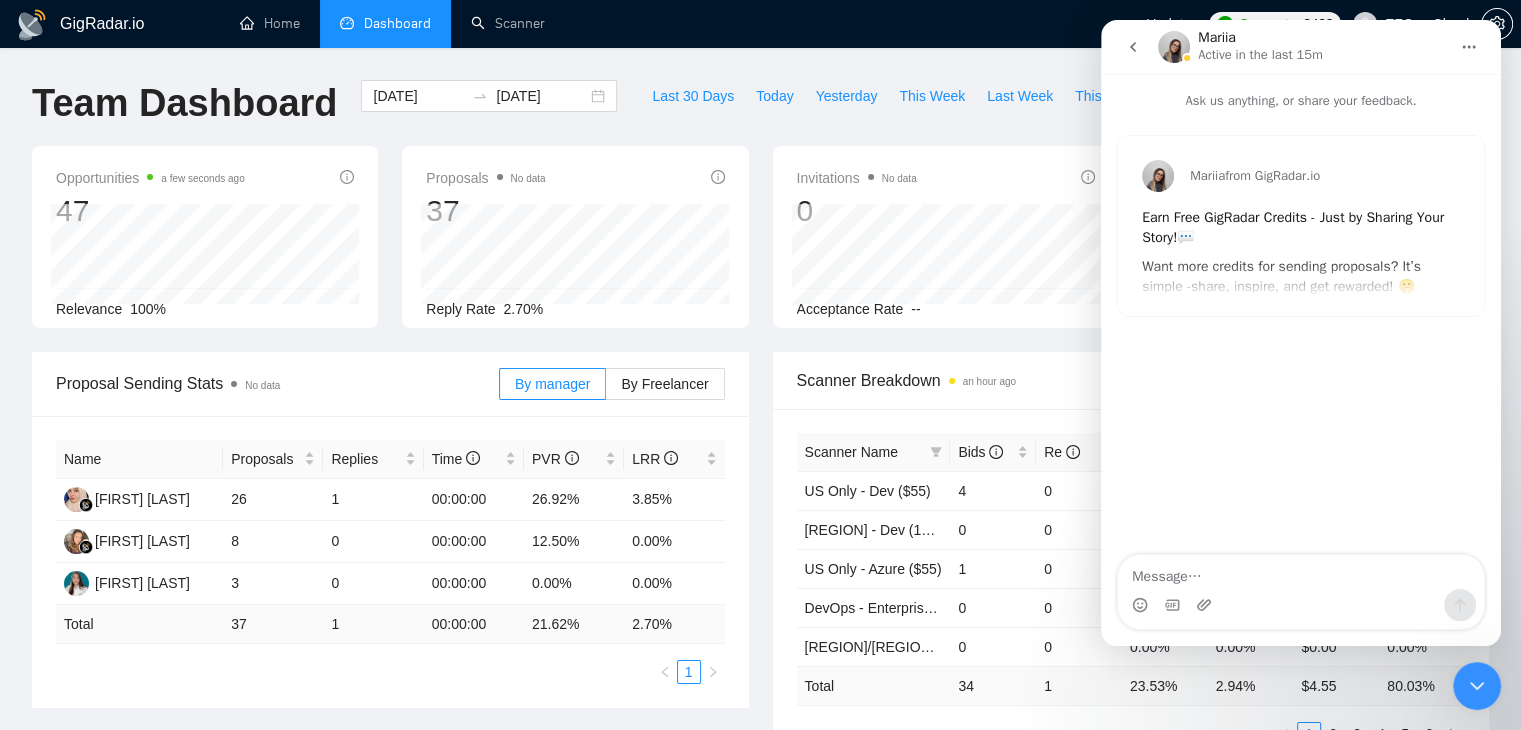 click 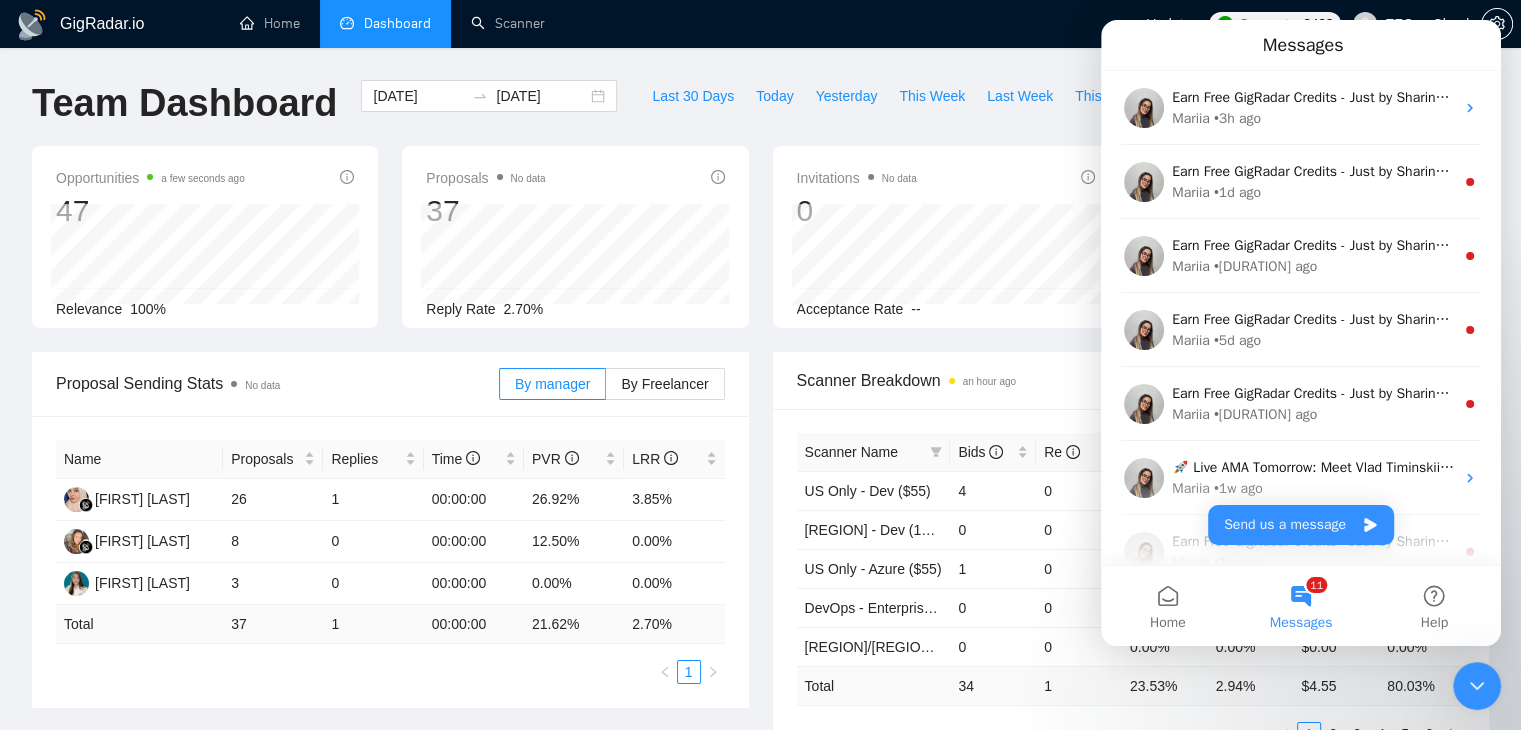 click at bounding box center (1477, 686) 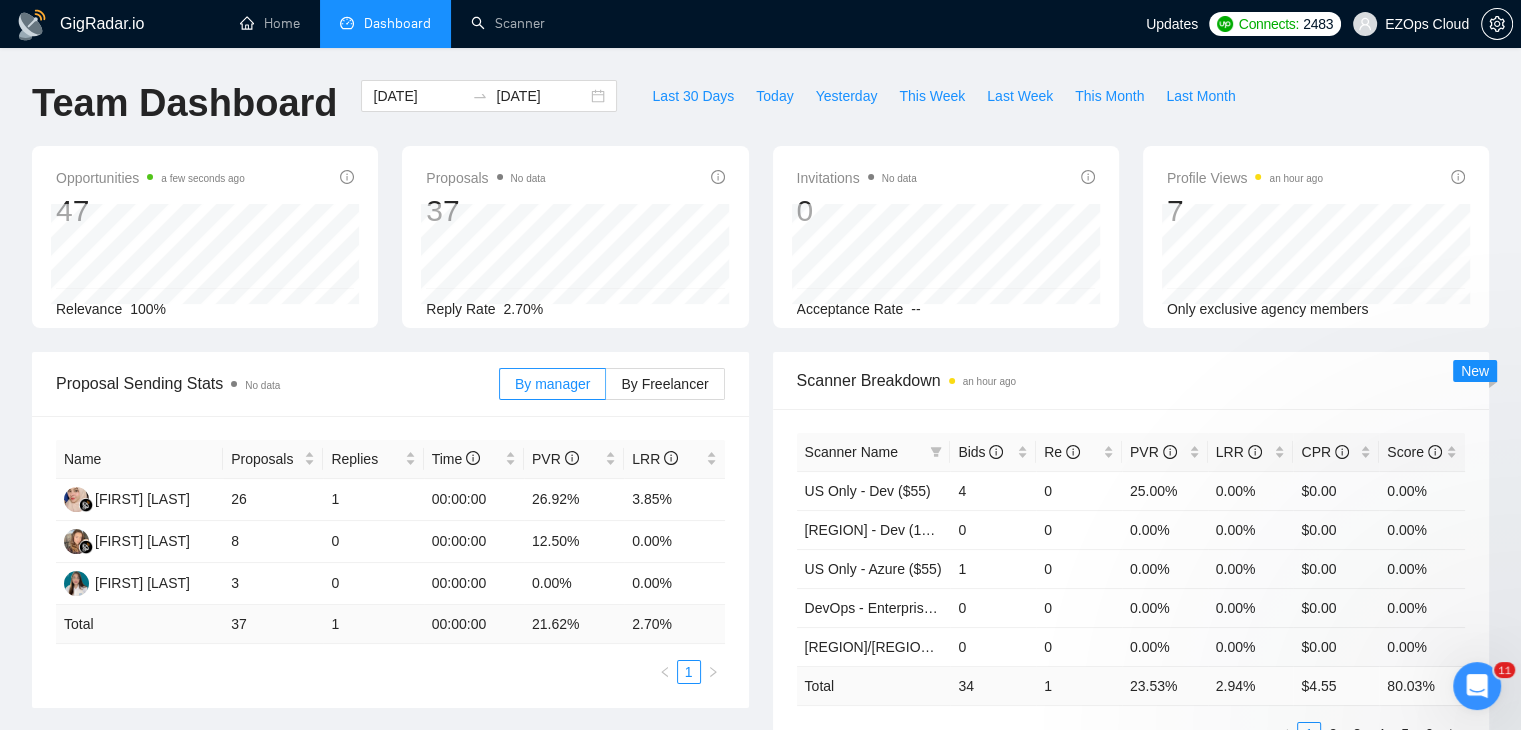 scroll, scrollTop: 0, scrollLeft: 0, axis: both 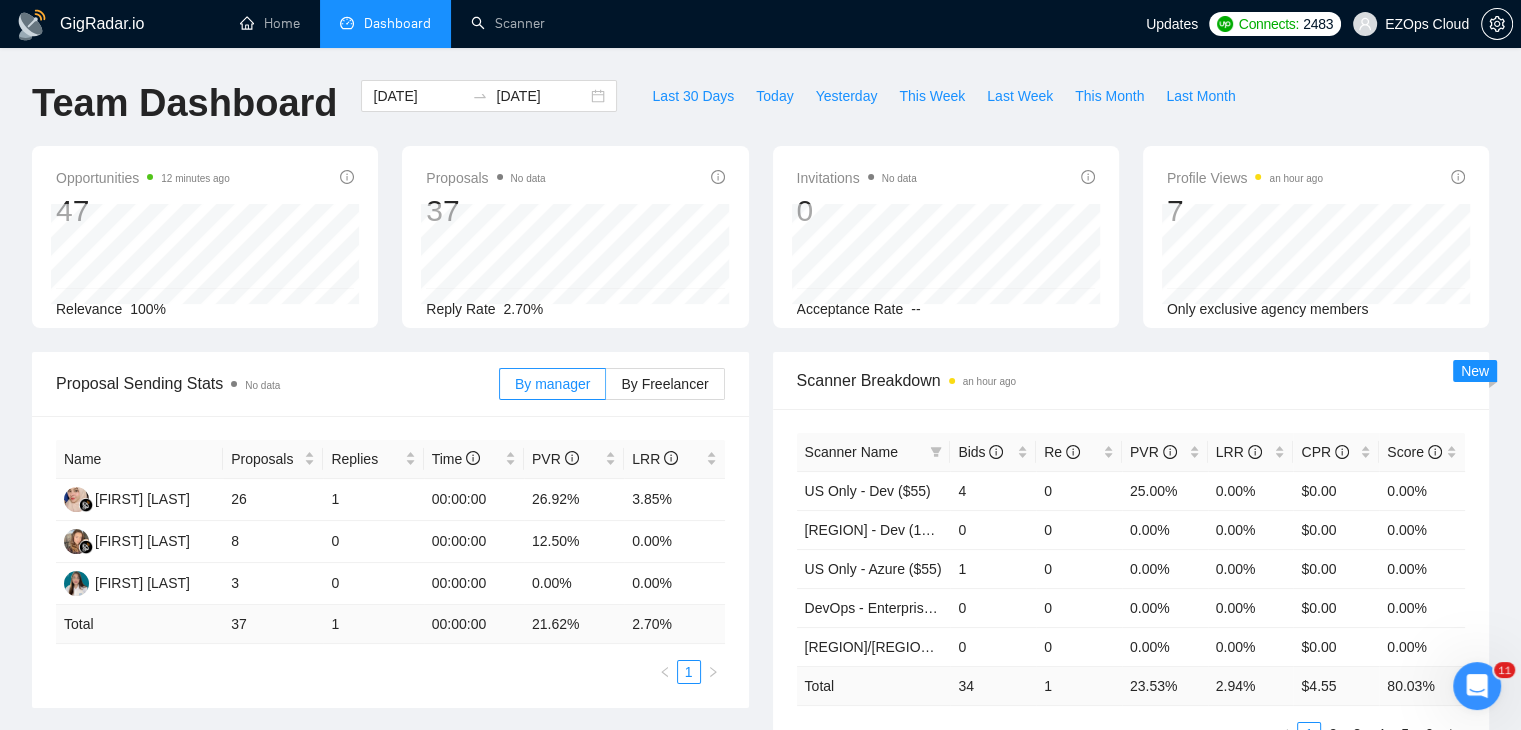 click on "Last 30 Days Today Yesterday This Week Last Week This Month Last Month" at bounding box center (943, 113) 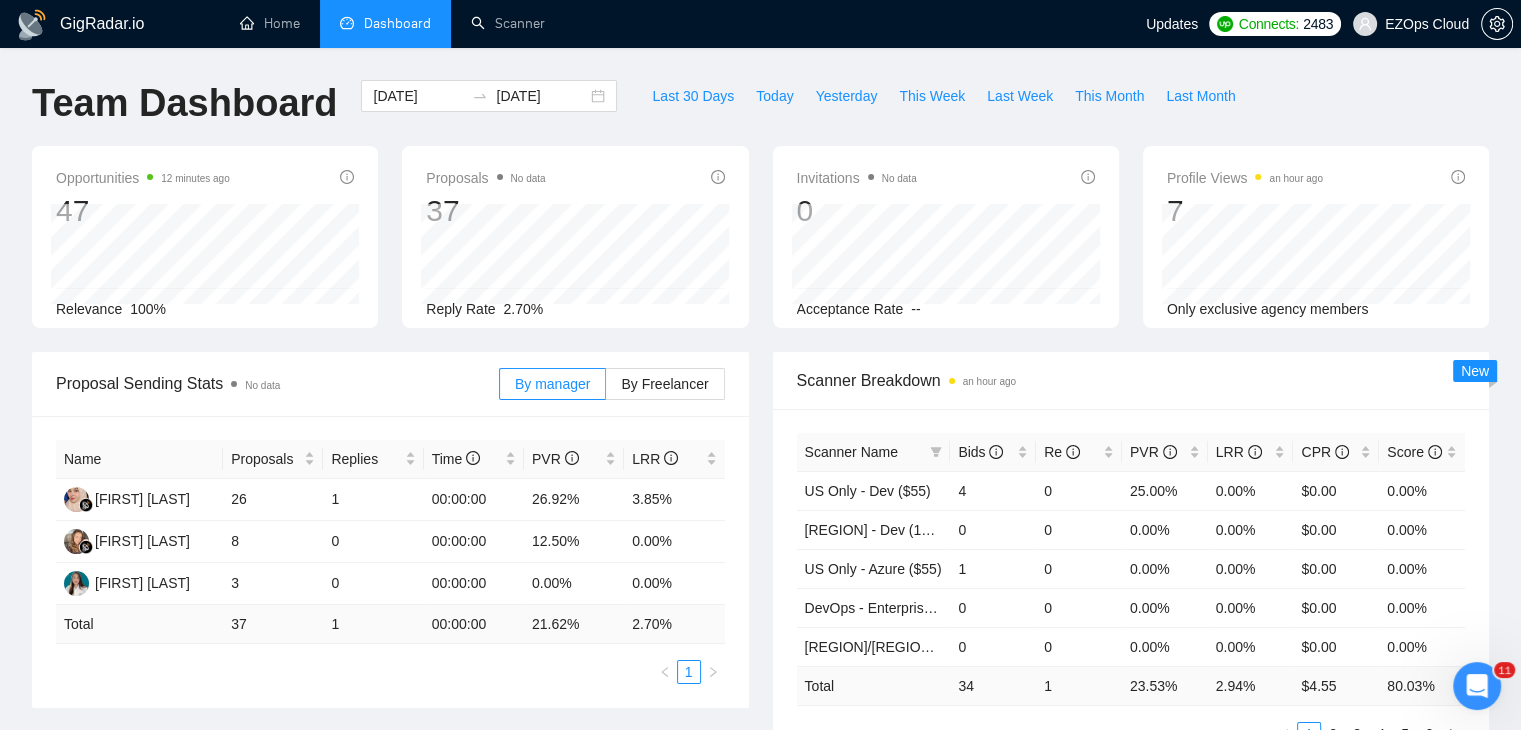 click on "Team Dashboard [DATE] [DATE] Last 30 Days Today Yesterday This Week Last Week This Month Last Month" at bounding box center (760, 113) 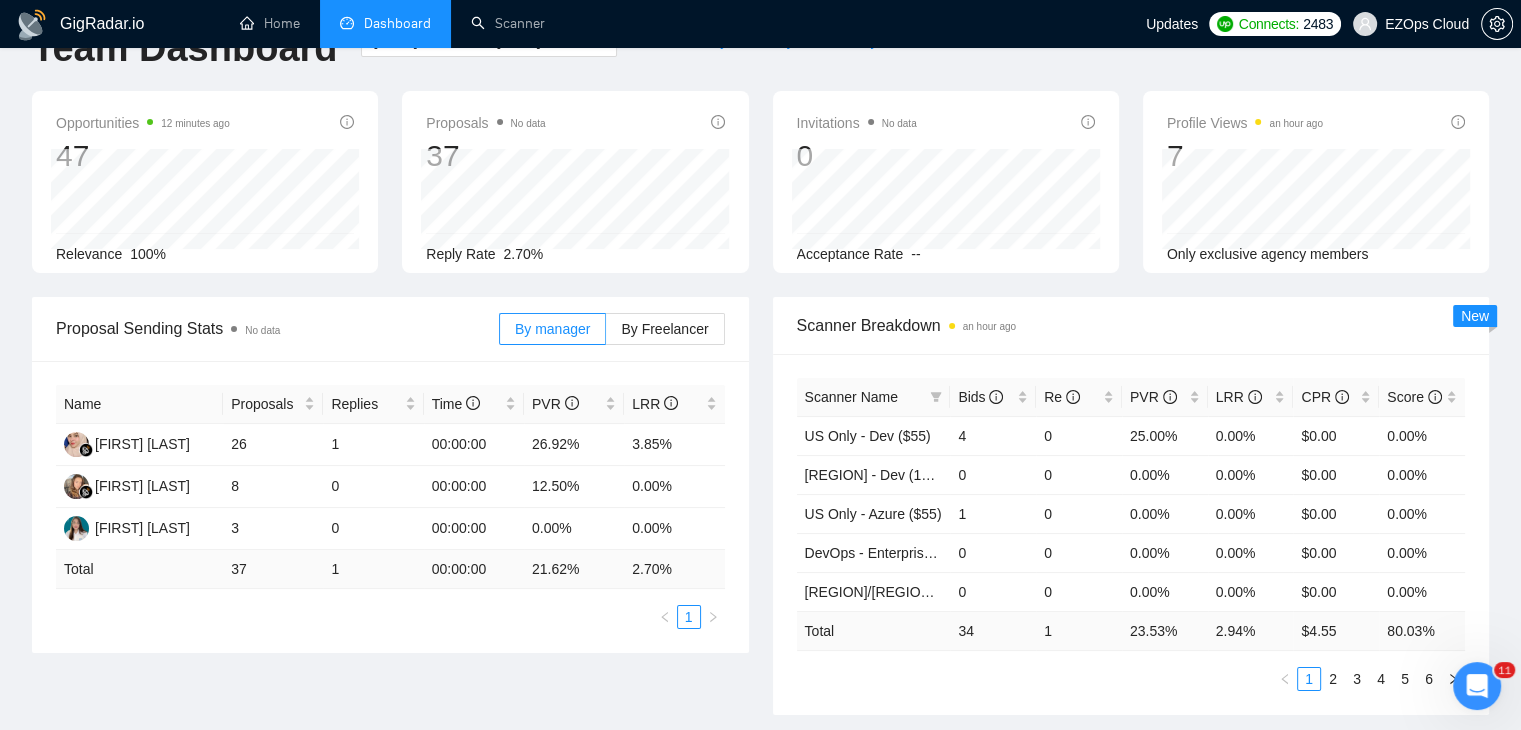 scroll, scrollTop: 0, scrollLeft: 0, axis: both 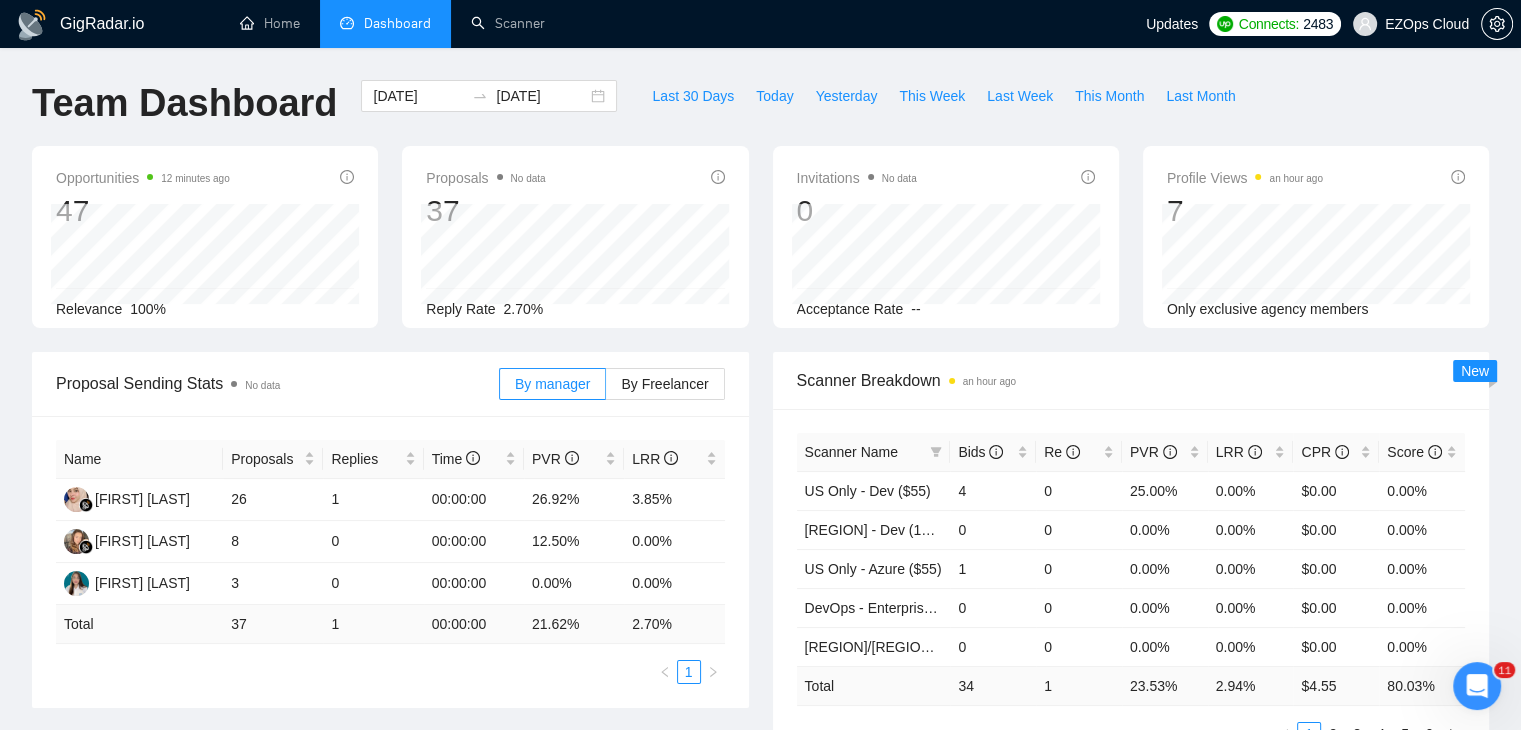 click on "GigRadar.io Home Dashboard Scanner Updates  Connects: 2483 EZOps Cloud Team Dashboard [DATE] [DATE] Last 30 Days Today Yesterday This Week Last Week This Month Last Month Opportunities 12 minutes ago 47   Relevance 100% Proposals No data 37   [DATE]
Sent 36
Replied 1 Reply Rate 2.70% Invitations No data 0   [DATE]
[DATE] 0 Acceptance Rate -- Profile Views an hour ago 7   [DATE]
[FIRST] [LAST] 2
[FIRST] [LAST] 5 Only exclusive agency members Proposal Sending Stats No data By manager By Freelancer Name Proposals Replies Time   PVR   LRR   [FIRST] [LAST] 26 1 00:00:00 26.92% 3.85% [FIRST] [LAST] 8 0 00:00:00 12.50% 0.00% [FIRST] [LAST] 3 0 00:00:00 0.00% 0.00% Total 37 1 00:00:00 21.62 % 2.70 % 1 Scanner Breakdown an hour ago Scanner Name Bids   Re   PVR   LRR   CPR   Score   US Only - Dev ($55) 4 0 25.00% 0.00% $0.00 0.00% Europe - Dev (10k+) 0 0 0.00% 0.00% $0.00 0.00% US Only - Azure ($55) 1 0 0.00% 0.00% $0.00 0 0" at bounding box center [760, 792] 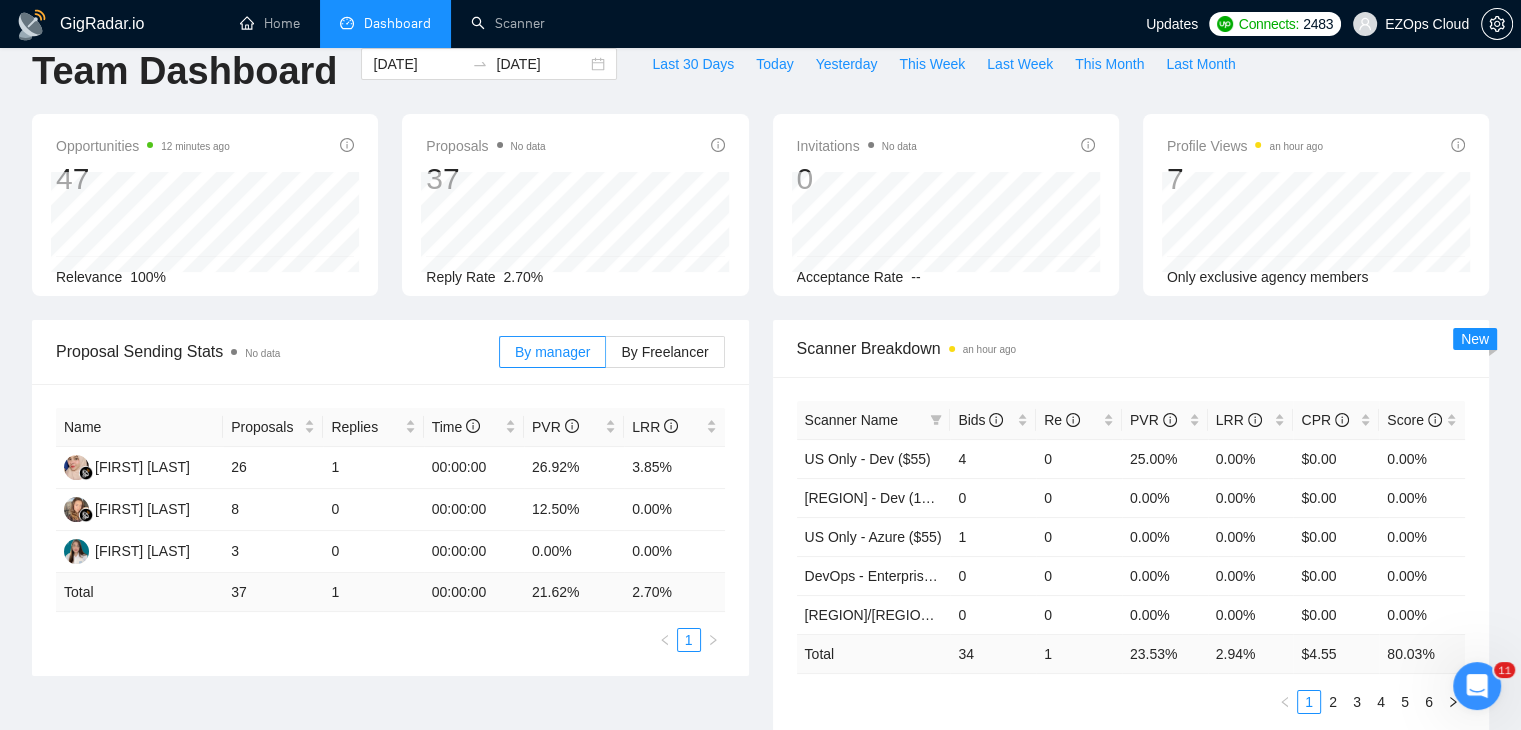 scroll, scrollTop: 0, scrollLeft: 0, axis: both 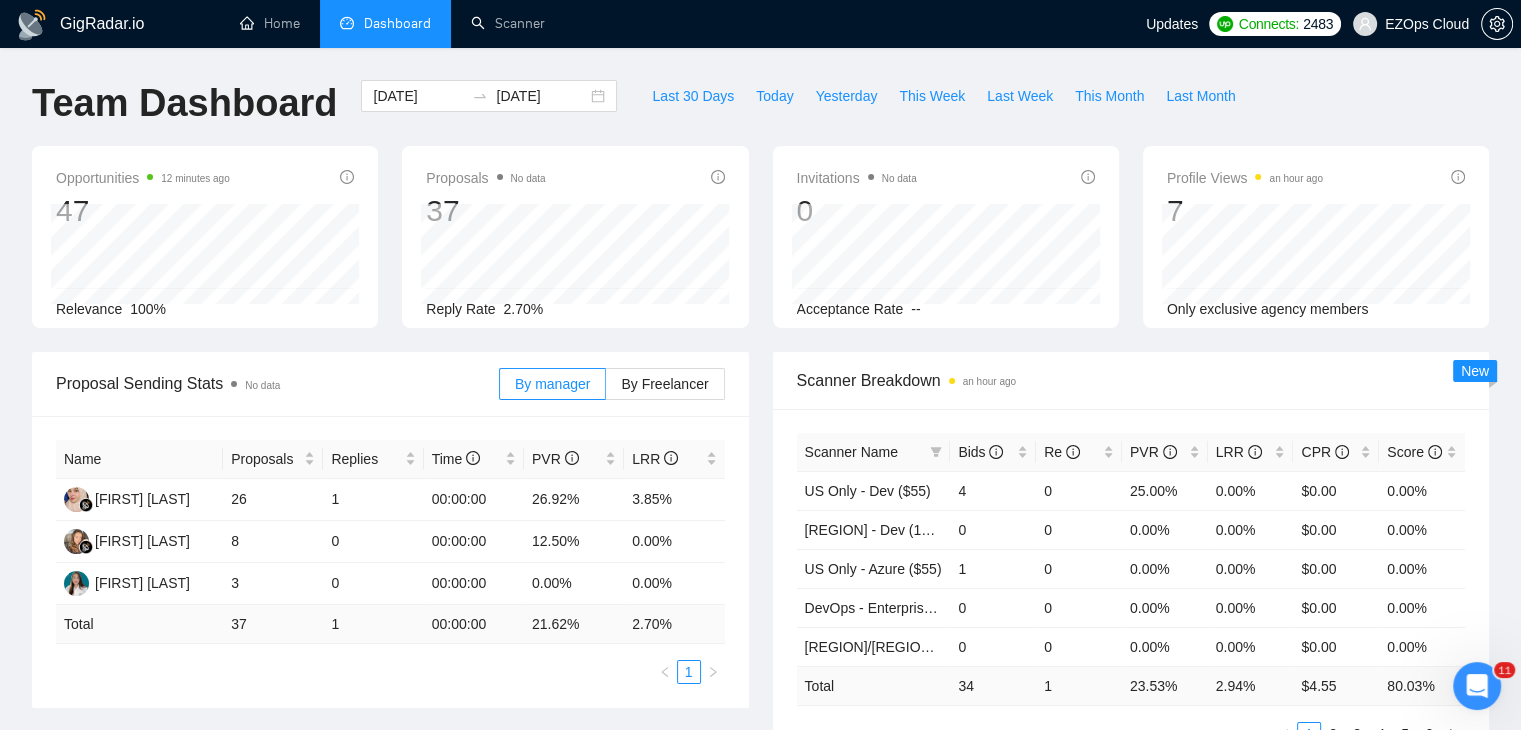 click on "GigRadar.io Home Dashboard Scanner Updates  Connects: 2483 EZOps Cloud Team Dashboard [DATE] [DATE] Last 30 Days Today Yesterday This Week Last Week This Month Last Month Opportunities 12 minutes ago 47   Relevance 100% Proposals No data 37   [DATE]
Sent 36
Replied 1 Reply Rate 2.70% Invitations No data 0   [DATE]
[DATE] 0 Acceptance Rate -- Profile Views an hour ago 7   [DATE]
[FIRST] [LAST] 2
[FIRST] [LAST] 5 Only exclusive agency members Proposal Sending Stats No data By manager By Freelancer Name Proposals Replies Time   PVR   LRR   [FIRST] [LAST] 26 1 00:00:00 26.92% 3.85% [FIRST] [LAST] 8 0 00:00:00 12.50% 0.00% [FIRST] [LAST] 3 0 00:00:00 0.00% 0.00% Total 37 1 00:00:00 21.62 % 2.70 % 1 Scanner Breakdown an hour ago Scanner Name Bids   Re   PVR   LRR   CPR   Score   US Only - Dev ($55) 4 0 25.00% 0.00% $0.00 0.00% Europe - Dev (10k+) 0 0 0.00% 0.00% $0.00 0.00% US Only - Azure ($55) 1 0 0.00% 0.00% $0.00 0 0" at bounding box center [760, 792] 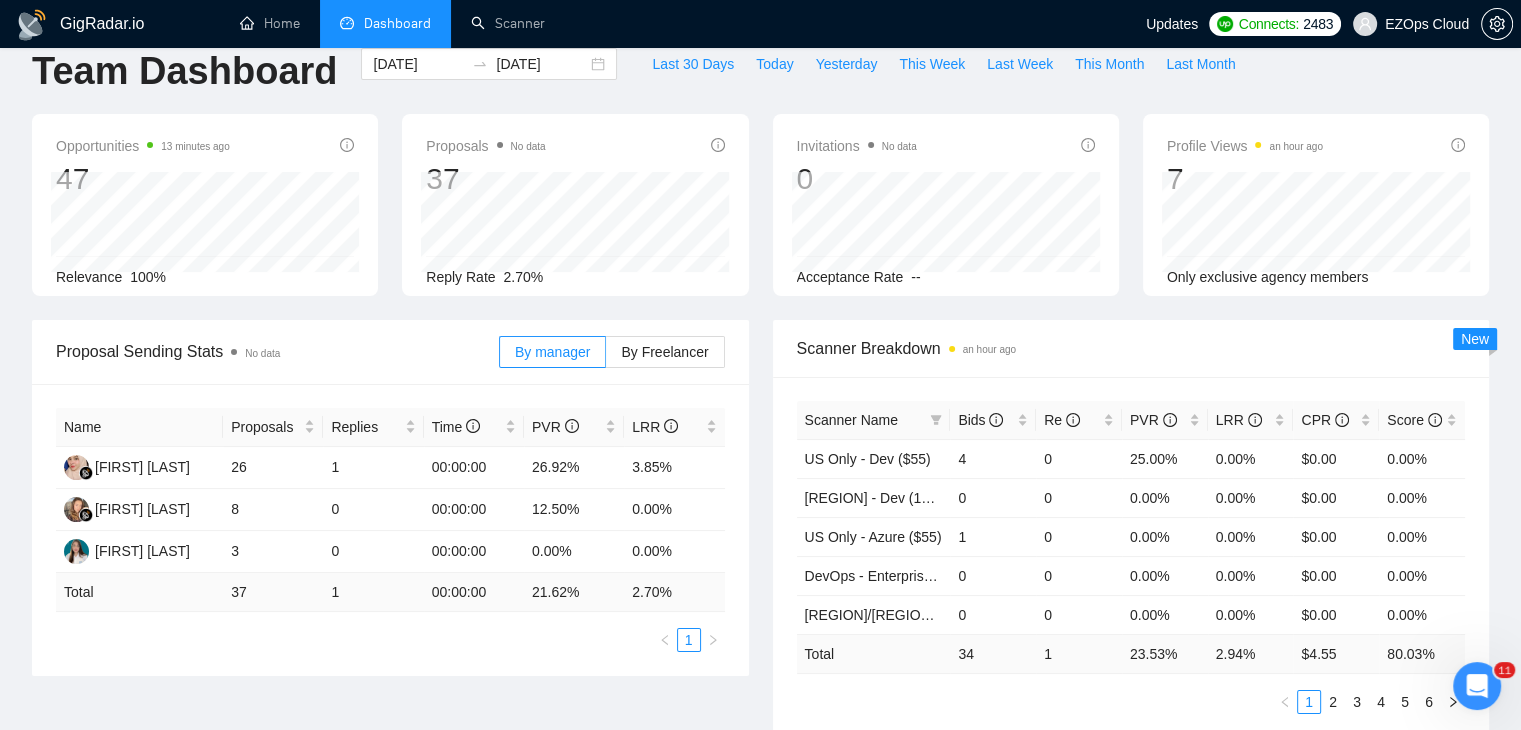scroll, scrollTop: 0, scrollLeft: 0, axis: both 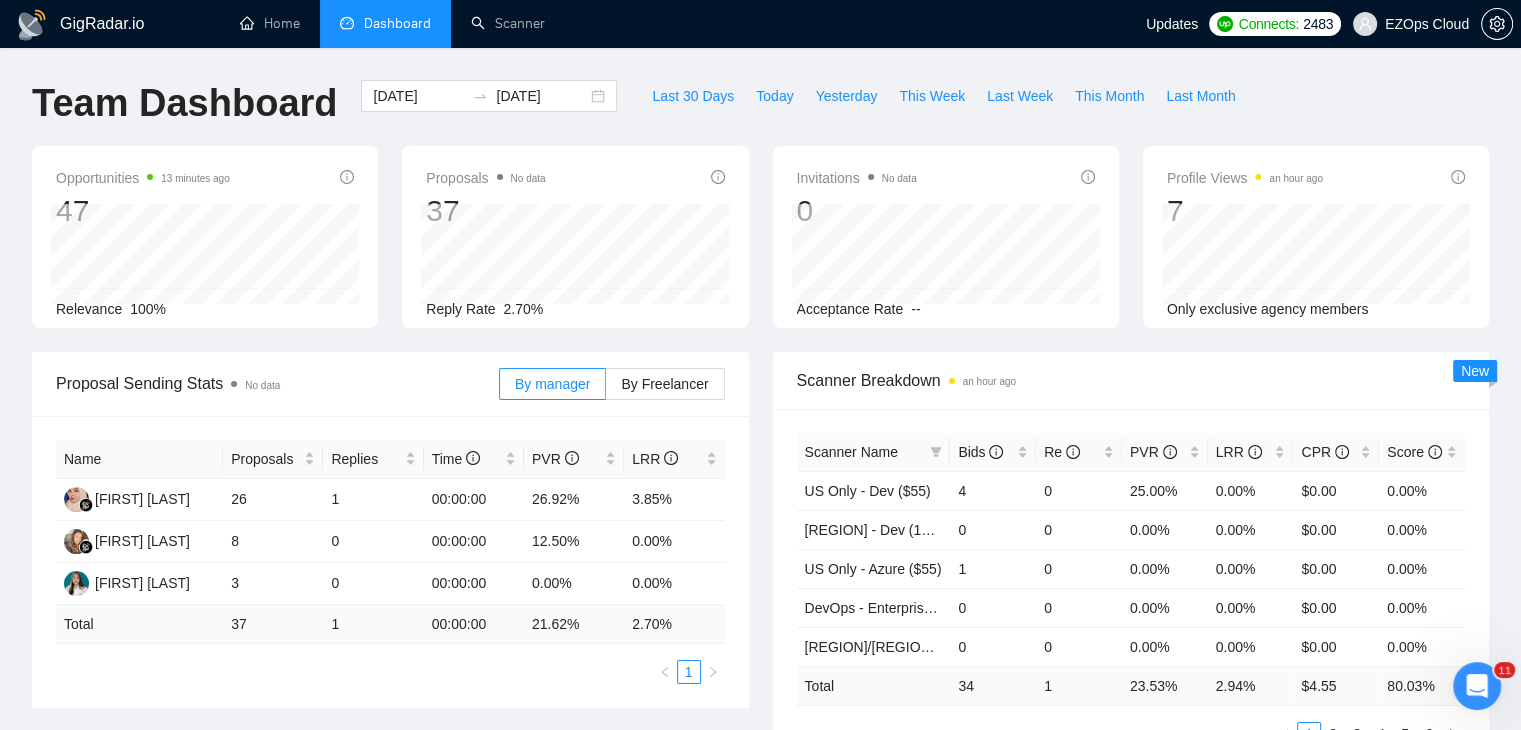 click on "Team Dashboard [DATE] [DATE] Last 30 Days Today Yesterday This Week Last Week This Month Last Month" at bounding box center [760, 113] 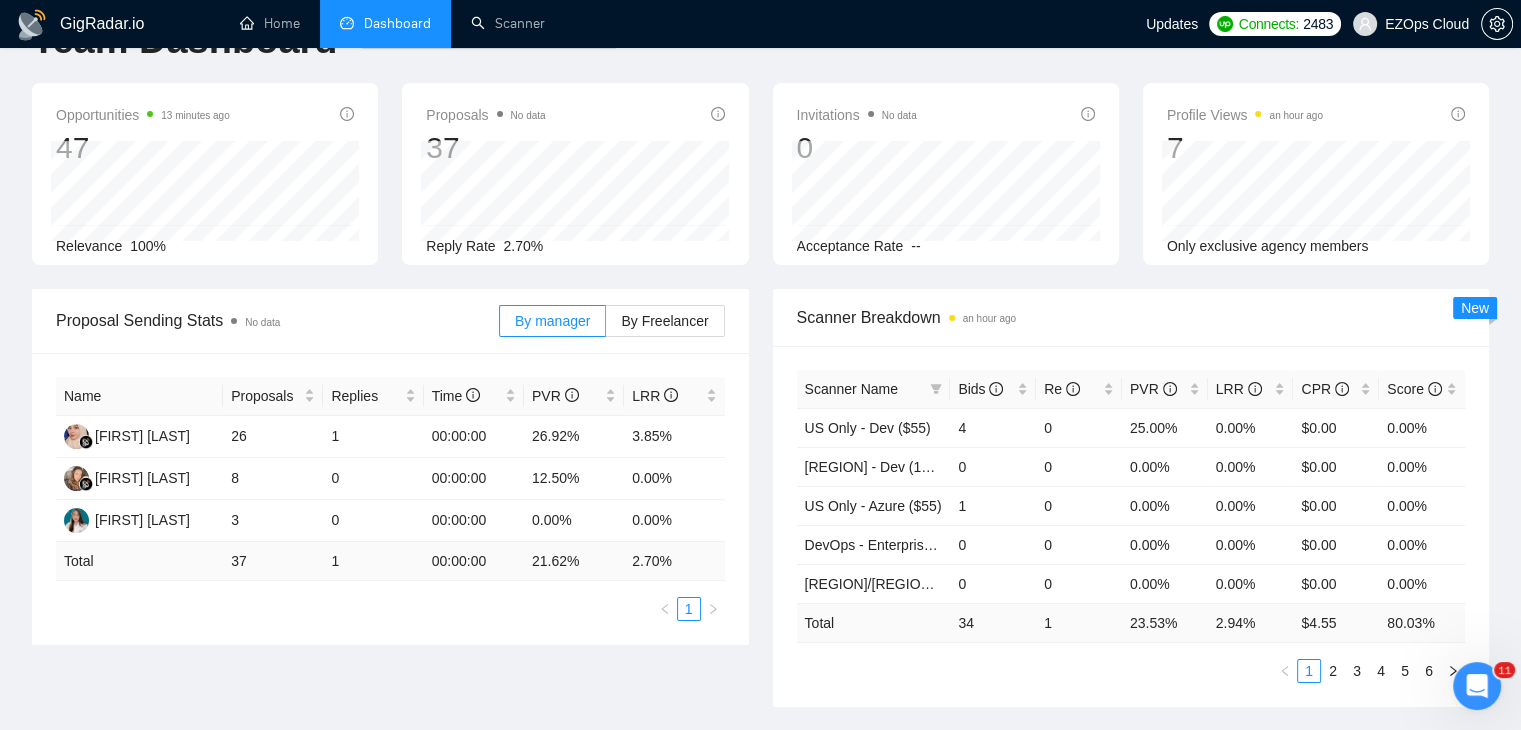 scroll, scrollTop: 0, scrollLeft: 0, axis: both 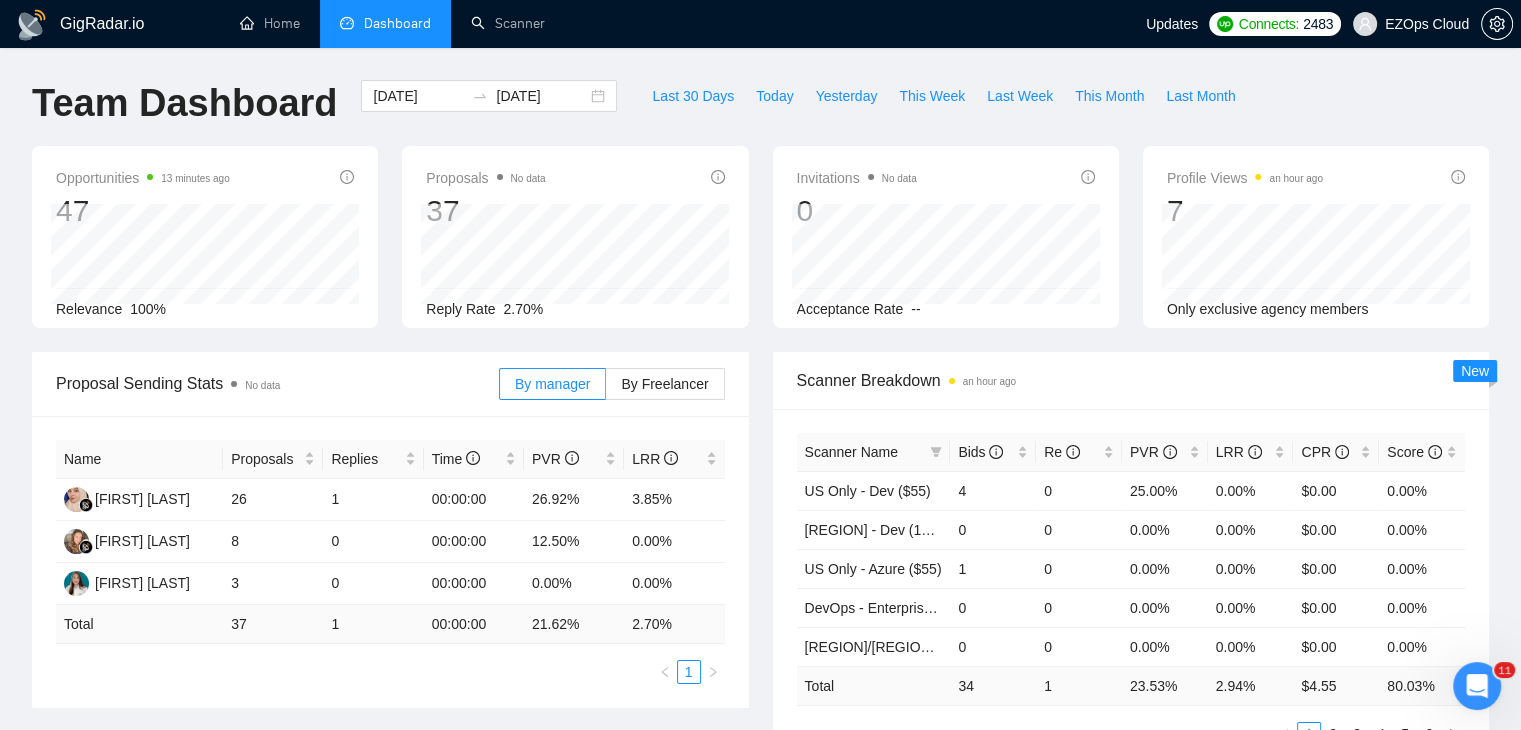 click on "Team Dashboard [DATE] [DATE] Last 30 Days Today Yesterday This Week Last Week This Month Last Month" at bounding box center (760, 113) 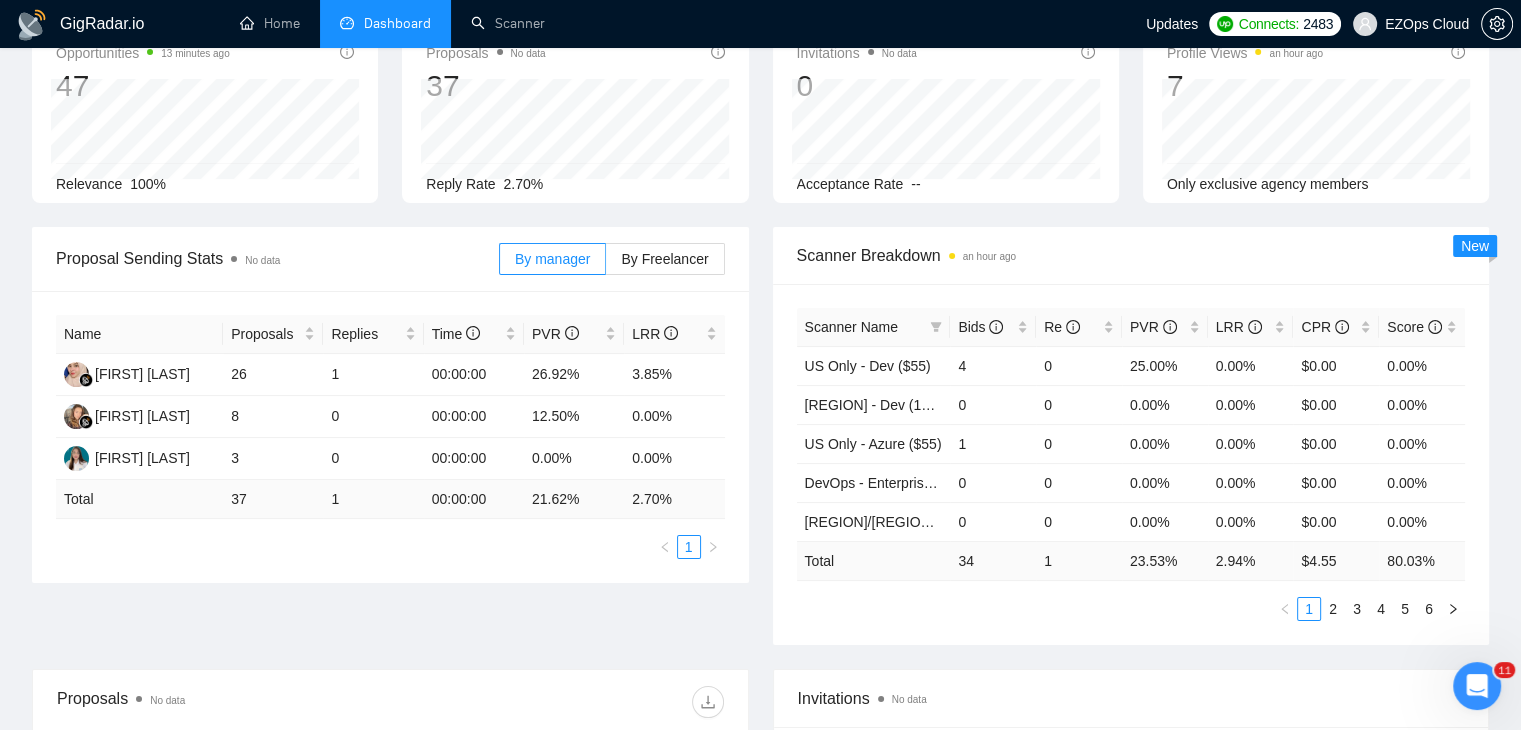 scroll, scrollTop: 0, scrollLeft: 0, axis: both 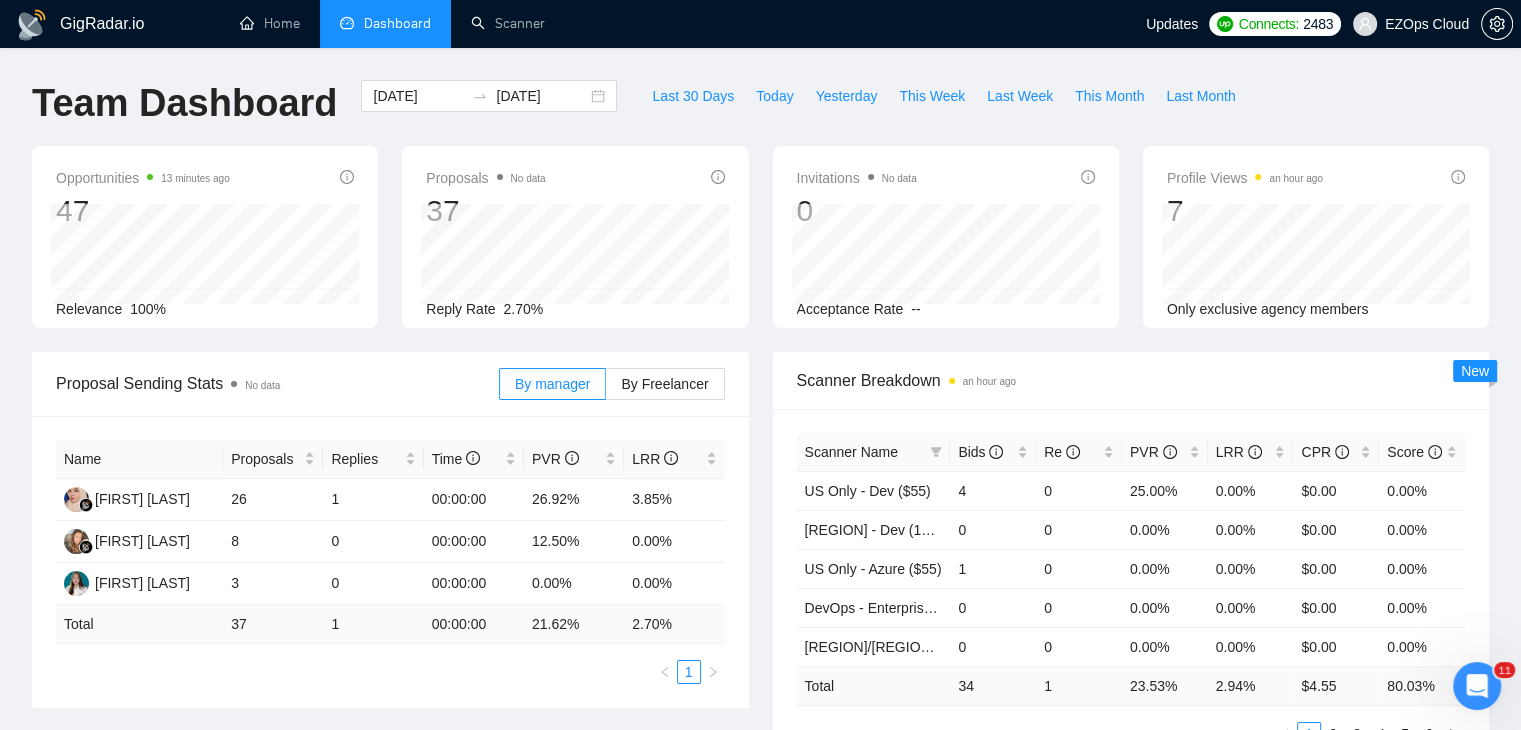 click on "GigRadar.io Home Dashboard Scanner Updates  Connects: 2483 EZOps Cloud Team Dashboard [DATE] [DATE] Last 30 Days Today Yesterday This Week Last Week This Month Last Month Opportunities 13 minutes ago 47   Relevance 100% Proposals No data 37   [DATE]
Sent 36
Replied 1 Reply Rate 2.70% Invitations No data 0   [DATE]
[DATE] 0 Acceptance Rate -- Profile Views an hour ago 7   [DATE]
[FIRST] [LAST] 2
[FIRST] [LAST] 5 Only exclusive agency members Proposal Sending Stats No data By manager By Freelancer Name Proposals Replies Time   PVR   LRR   [FIRST] [LAST] 26 1 00:00:00 26.92% 3.85% [FIRST] [LAST] 8 0 00:00:00 12.50% 0.00% [FIRST] [LAST] 3 0 00:00:00 0.00% 0.00% Total 37 1 00:00:00 21.62 % 2.70 % 1 Scanner Breakdown an hour ago Scanner Name Bids   Re   PVR   LRR   CPR   Score   US Only - Dev ($55) 4 0 25.00% 0.00% $0.00 0.00% Europe - Dev (10k+) 0 0 0.00% 0.00% $0.00 0.00% US Only - Azure ($55) 1 0 0.00% 0.00% $0.00 0 0" at bounding box center [760, 792] 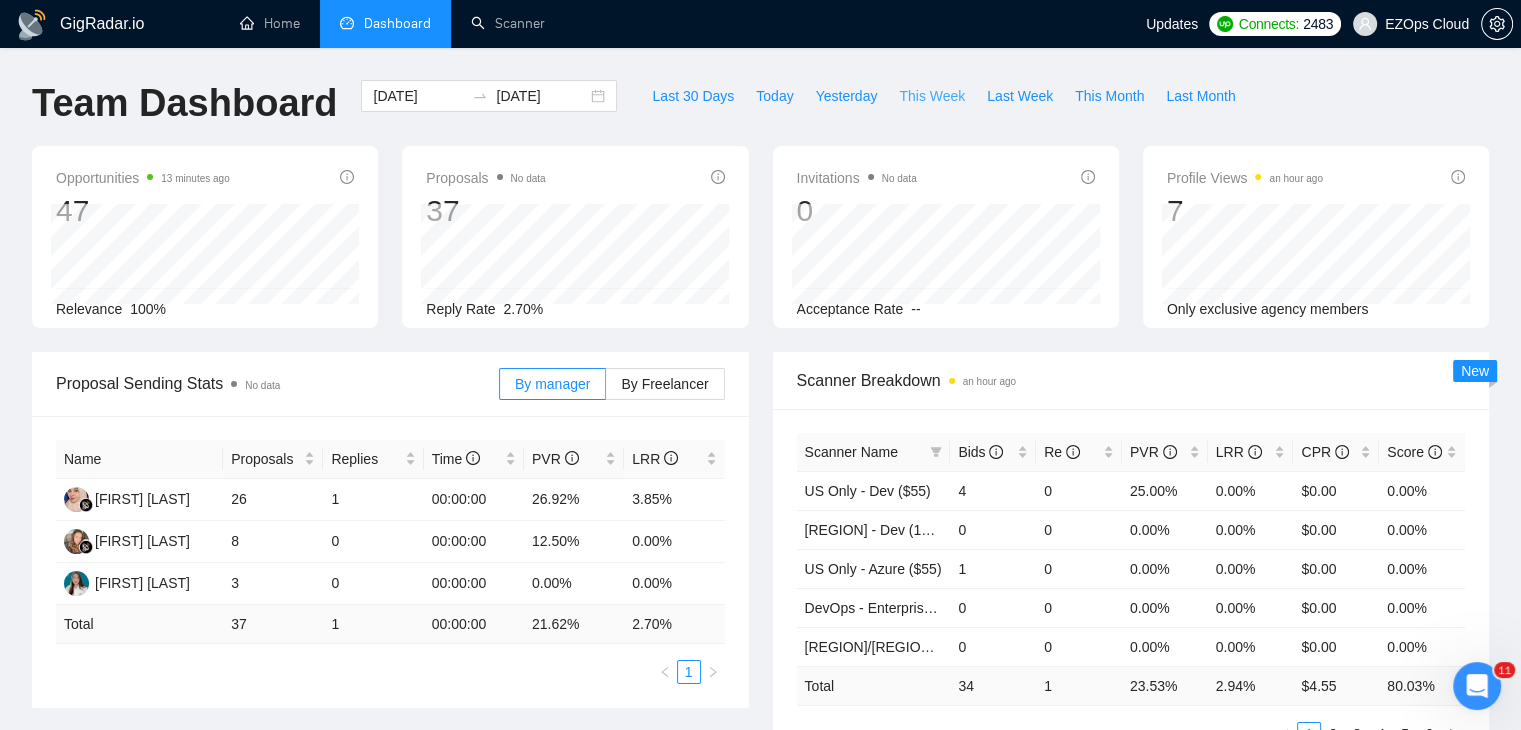 click on "This Week" at bounding box center [932, 96] 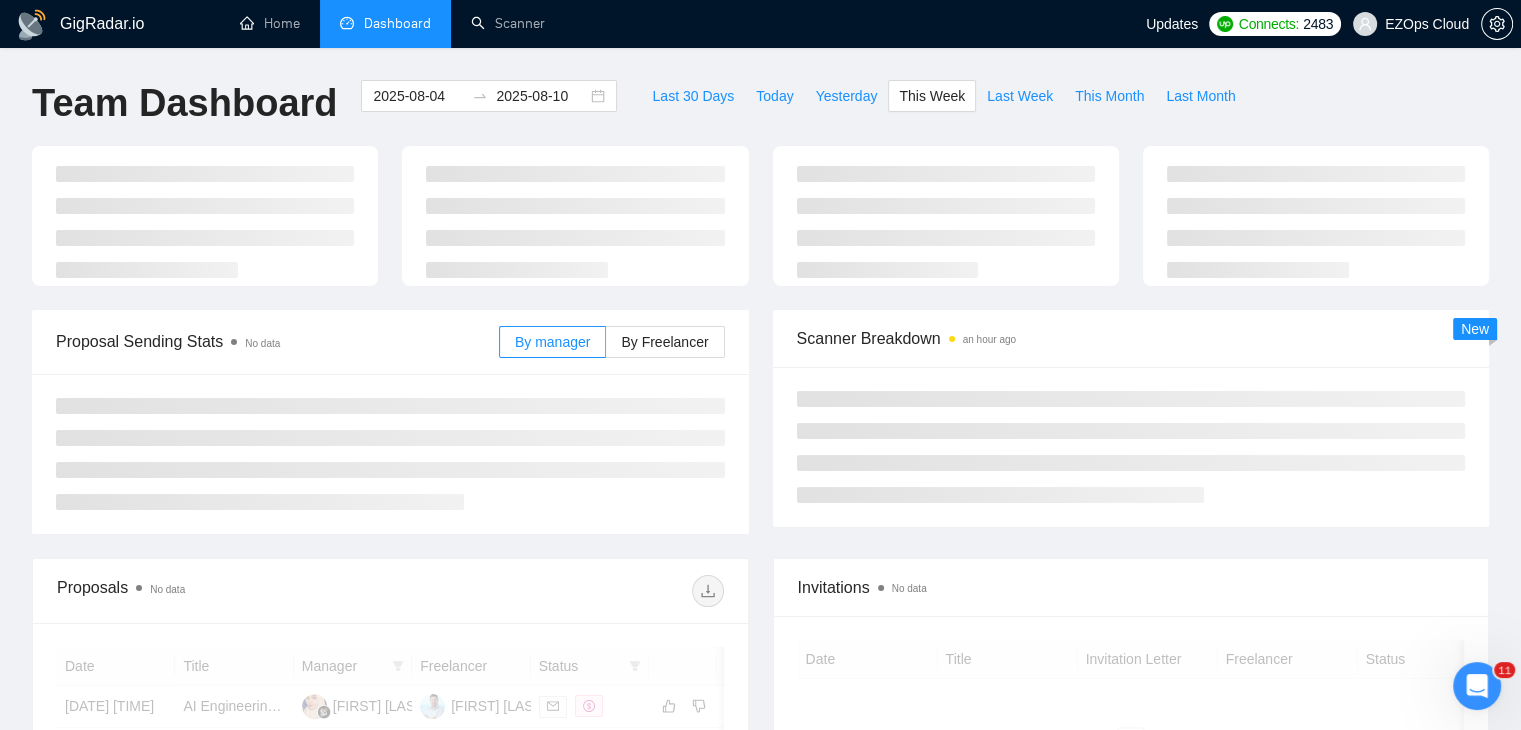 type on "2025-08-04" 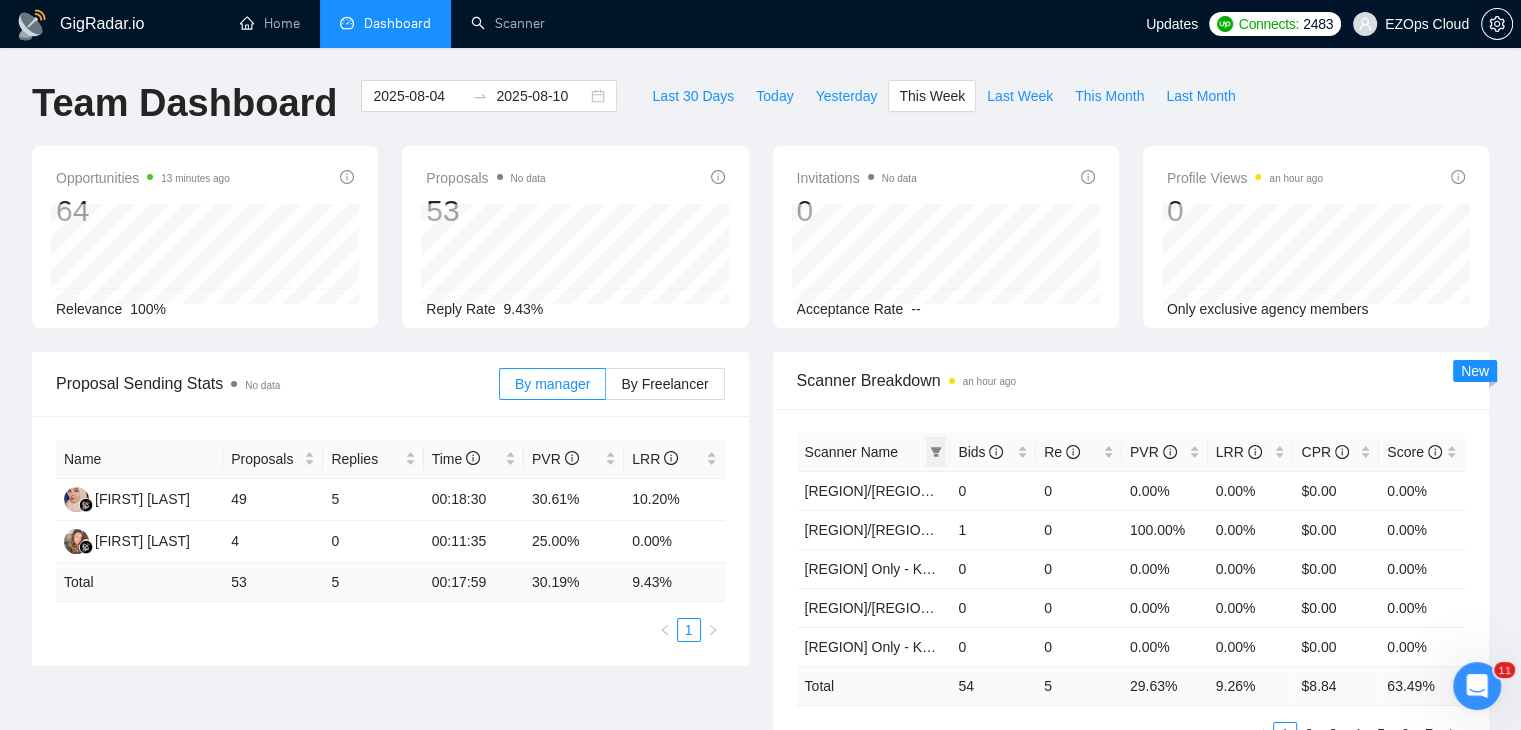 click 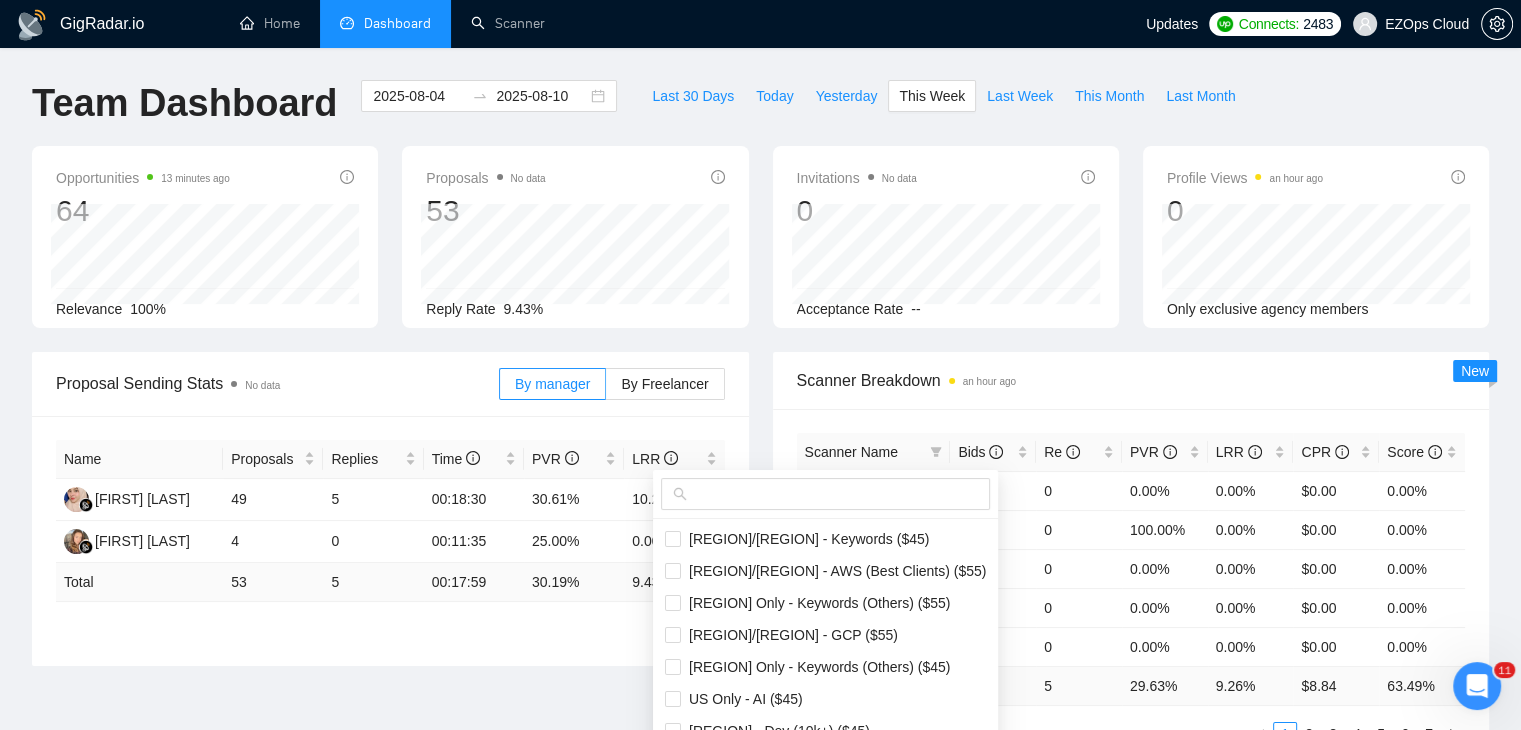 click at bounding box center [834, 494] 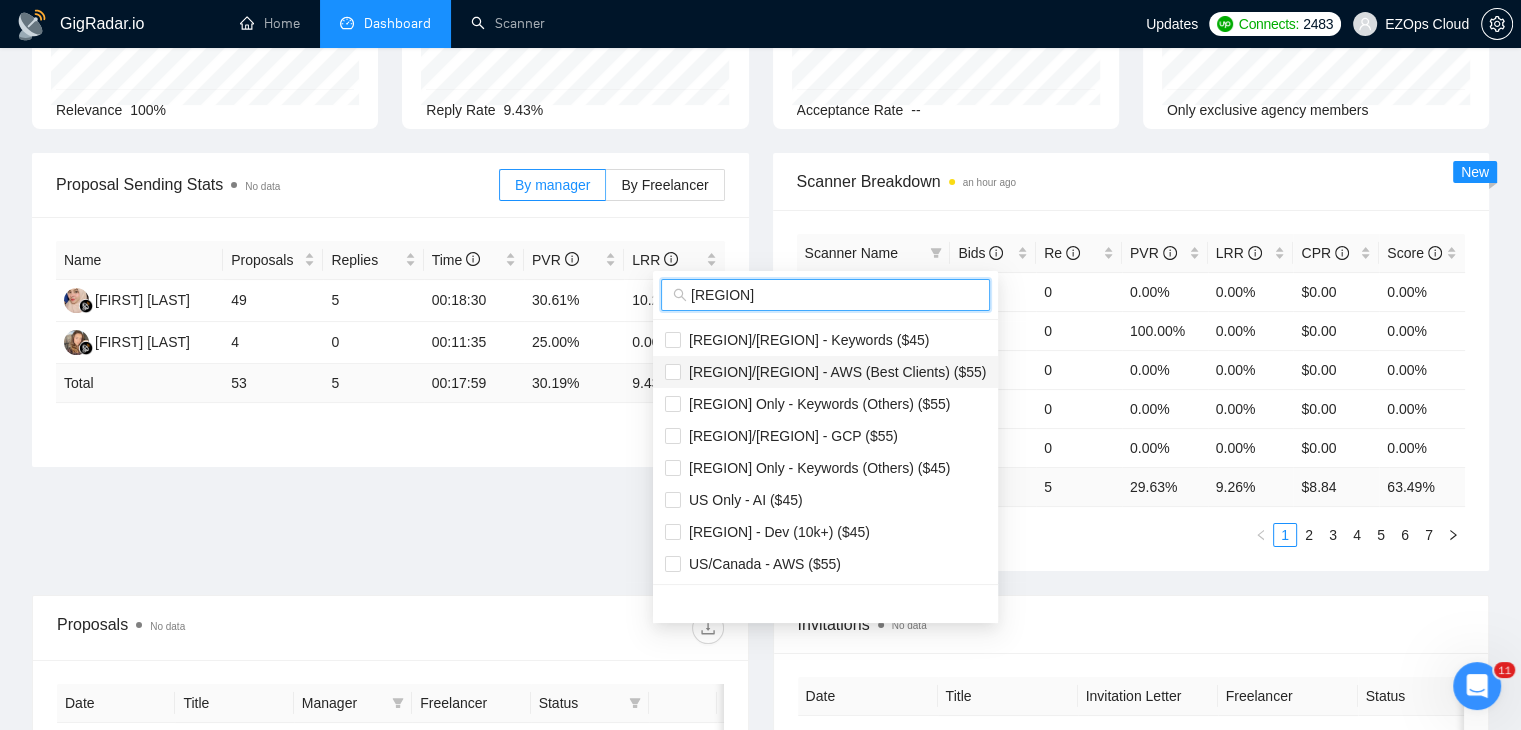 scroll, scrollTop: 200, scrollLeft: 0, axis: vertical 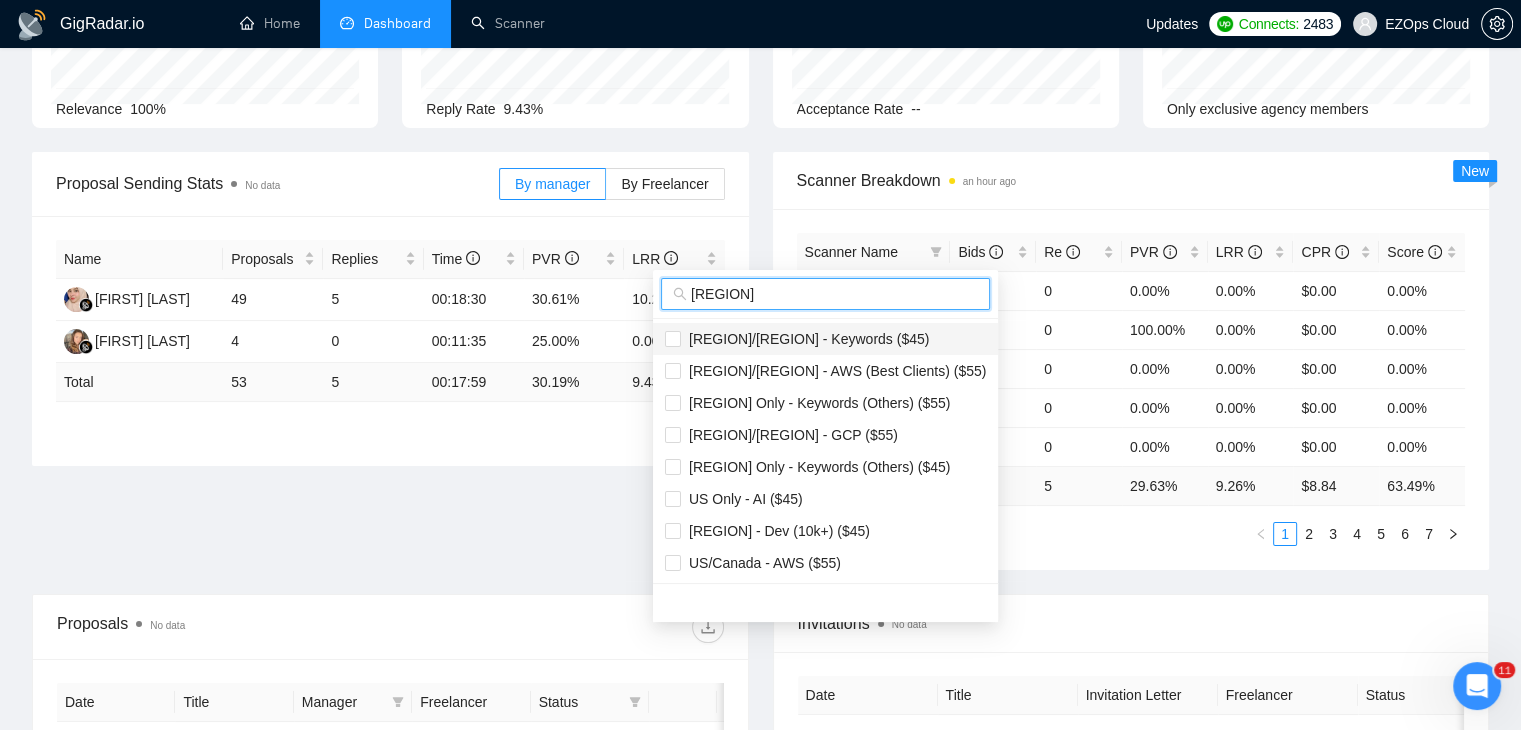 type on "[REGION]" 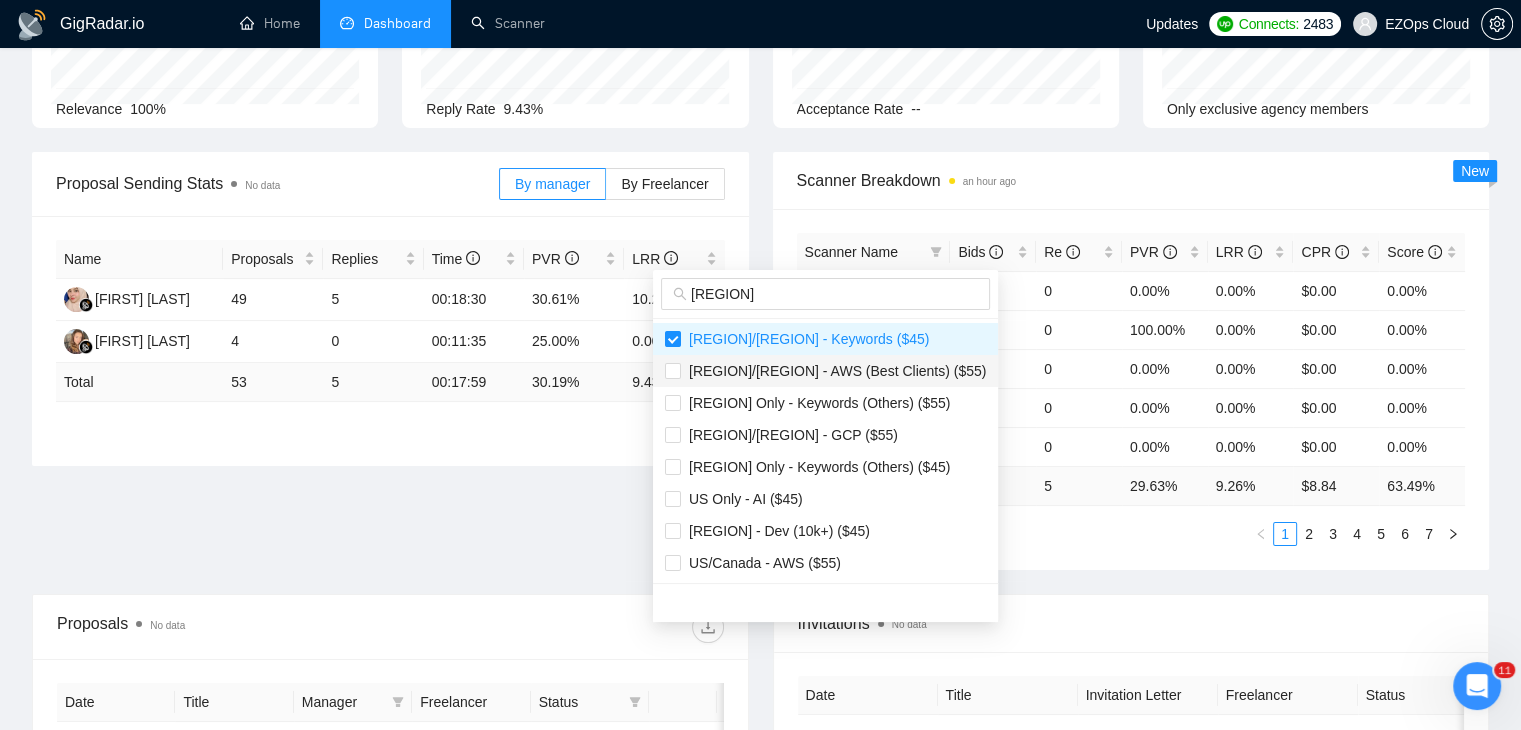click on "[REGION]/[REGION] - AWS (Best Clients) ($55)" at bounding box center [833, 371] 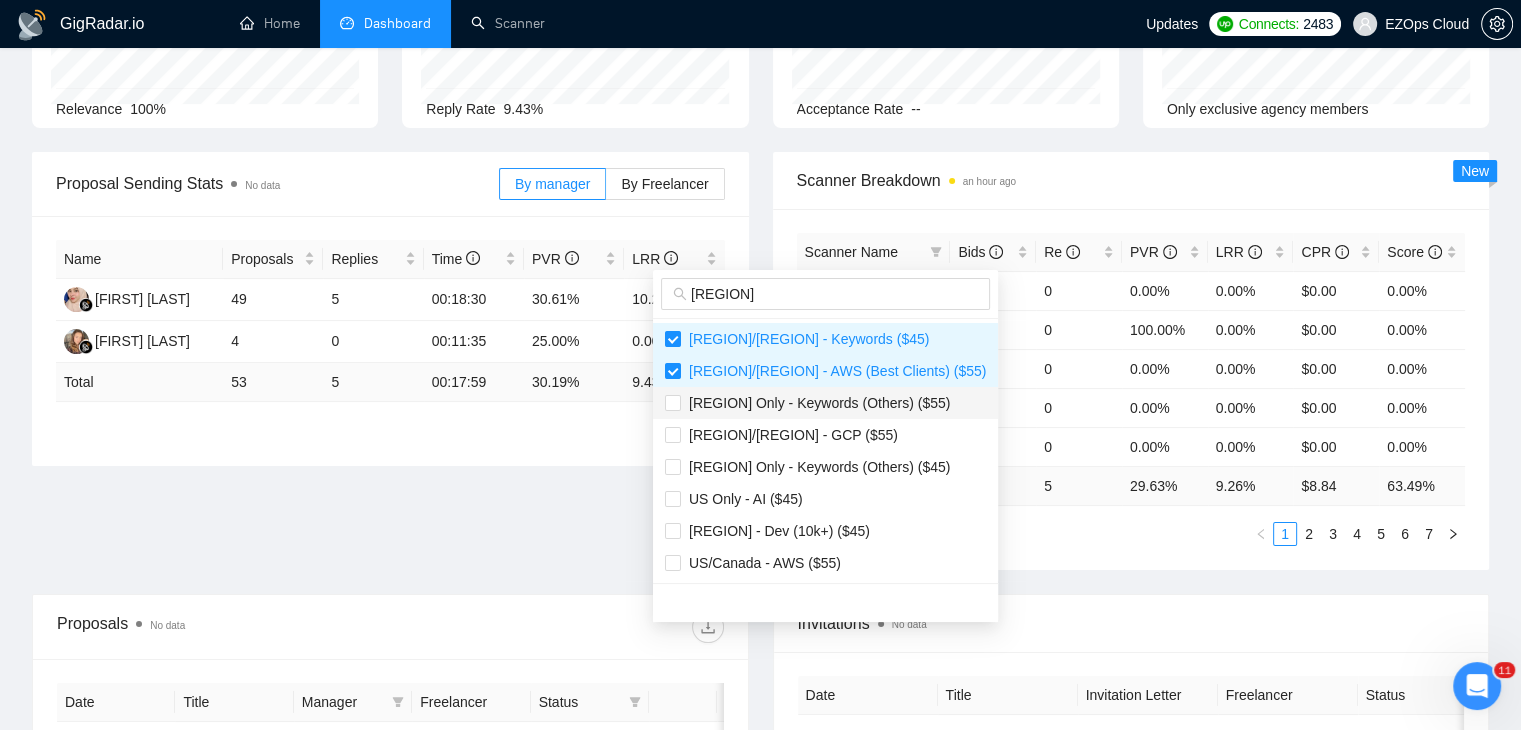 click on "[REGION] Only - Keywords (Others) ($55)" at bounding box center (815, 403) 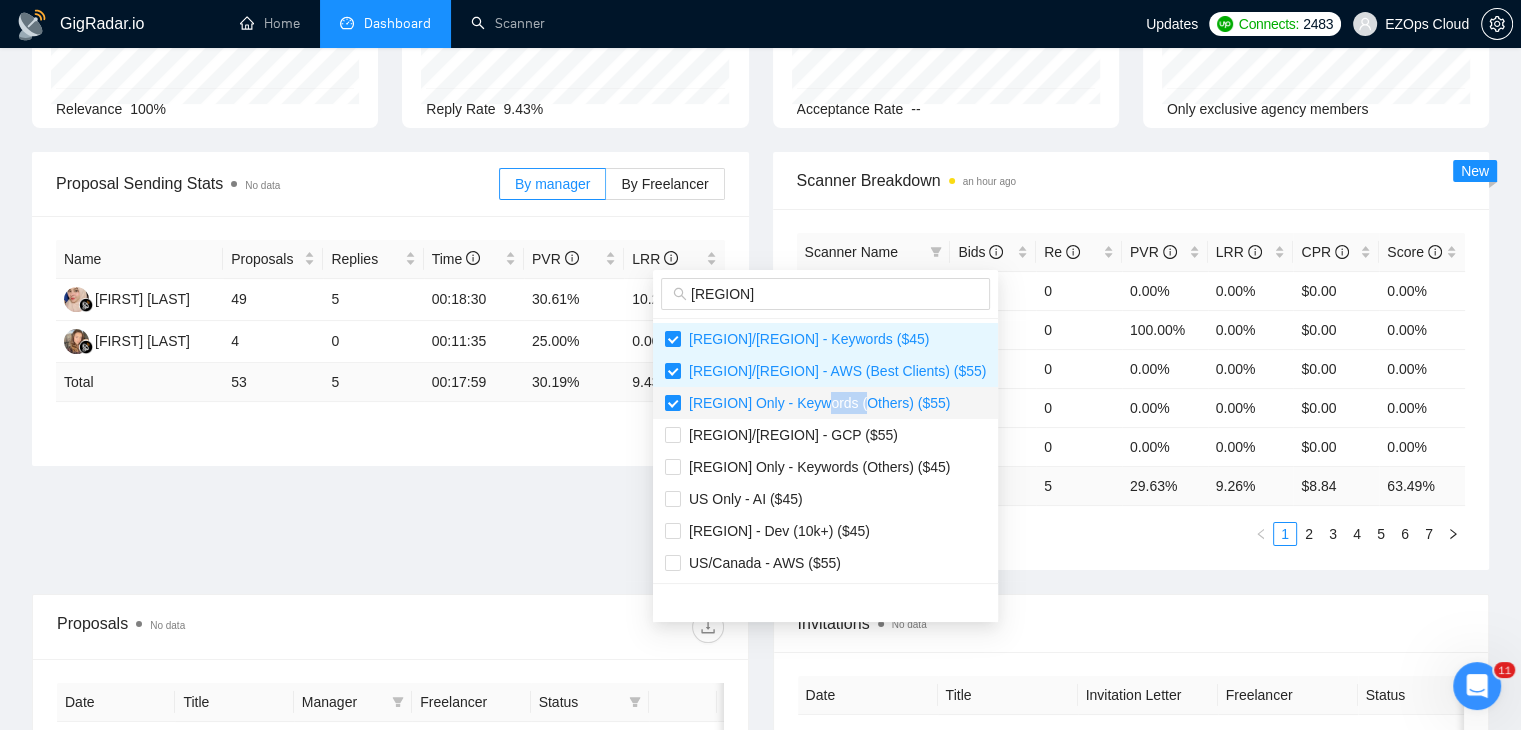 click on "[REGION] Only - Keywords (Others) ($55)" at bounding box center [815, 403] 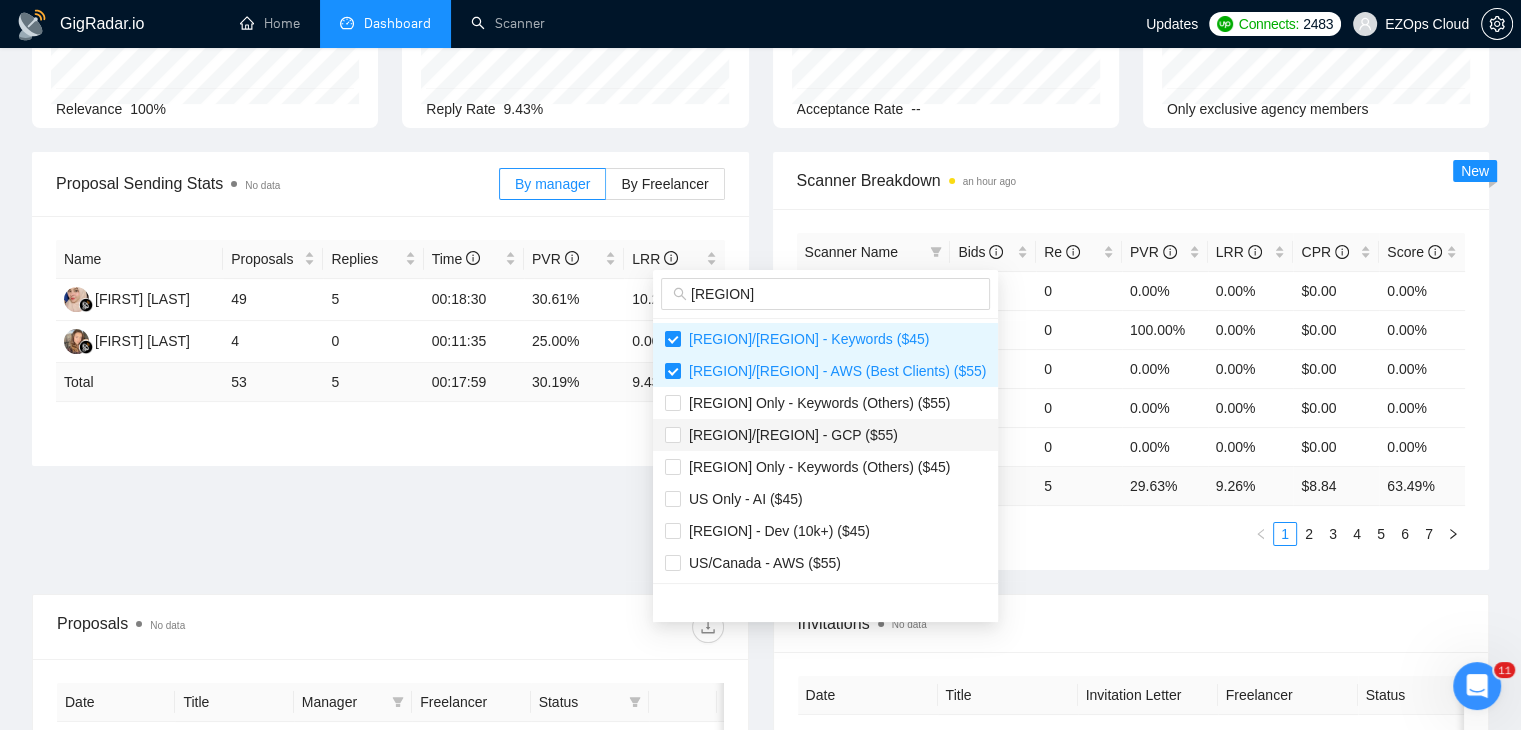 click on "[REGION]/[REGION] - GCP ($55)" at bounding box center [825, 435] 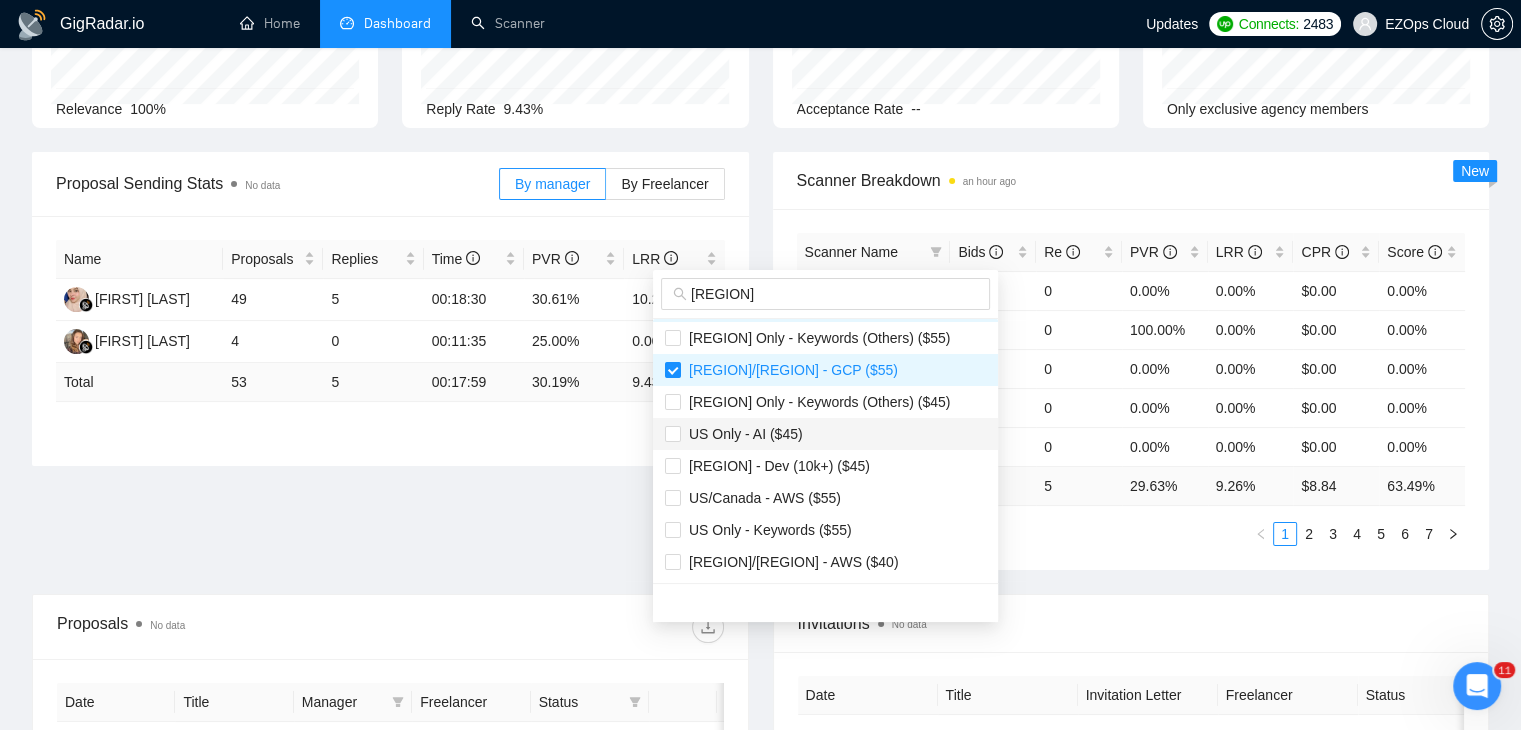 scroll, scrollTop: 100, scrollLeft: 0, axis: vertical 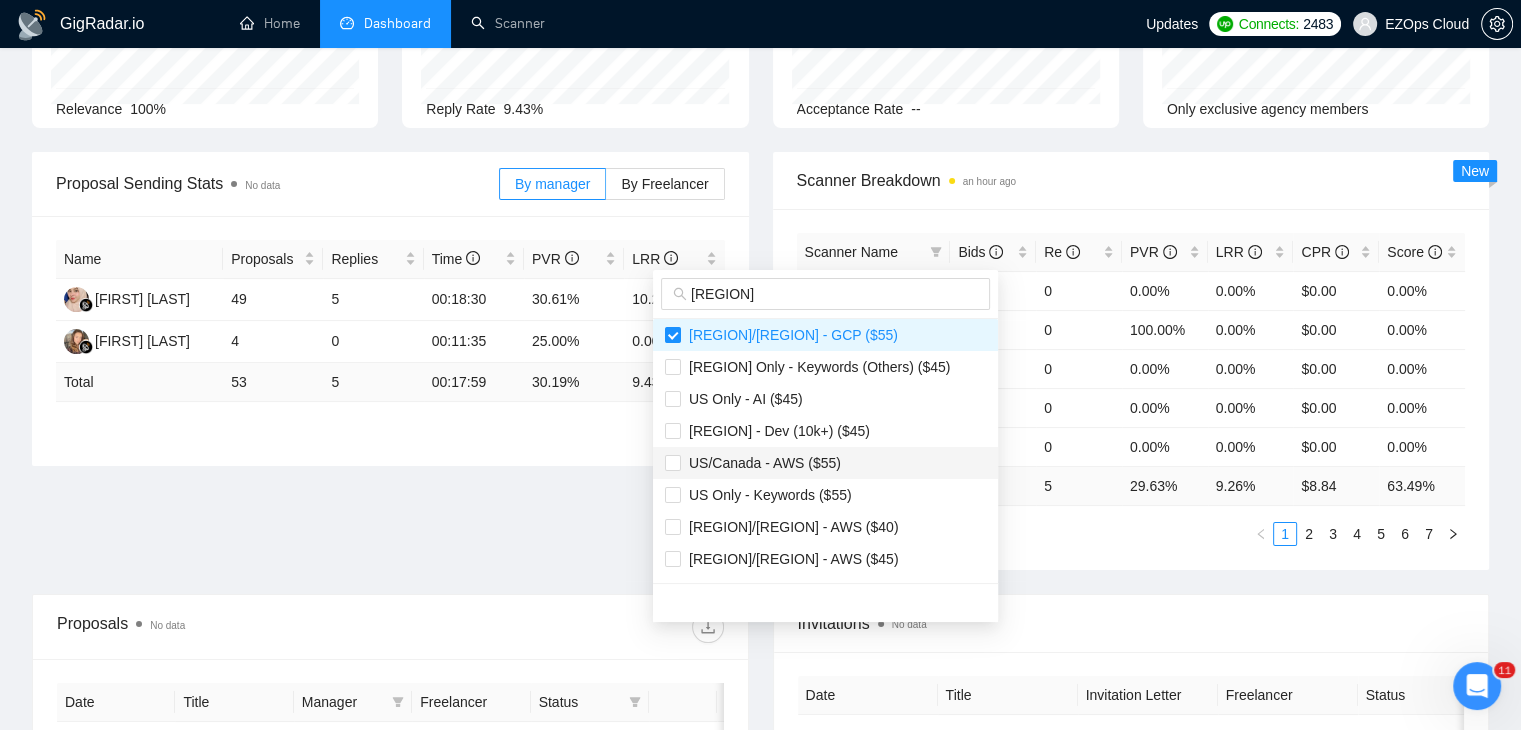 click on "US/Canada - AWS ($55)" at bounding box center (761, 463) 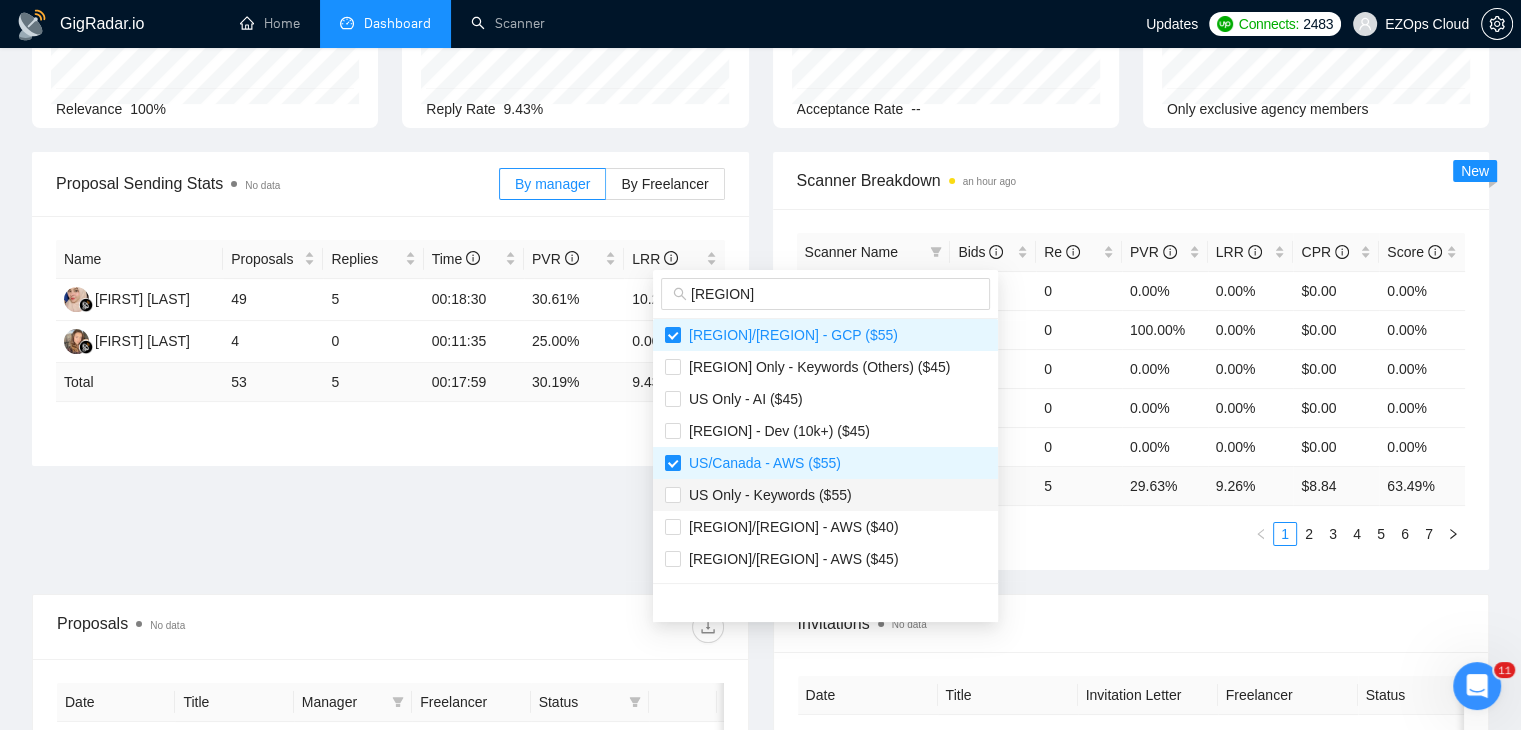 click on "US Only - Keywords ($55)" at bounding box center [825, 495] 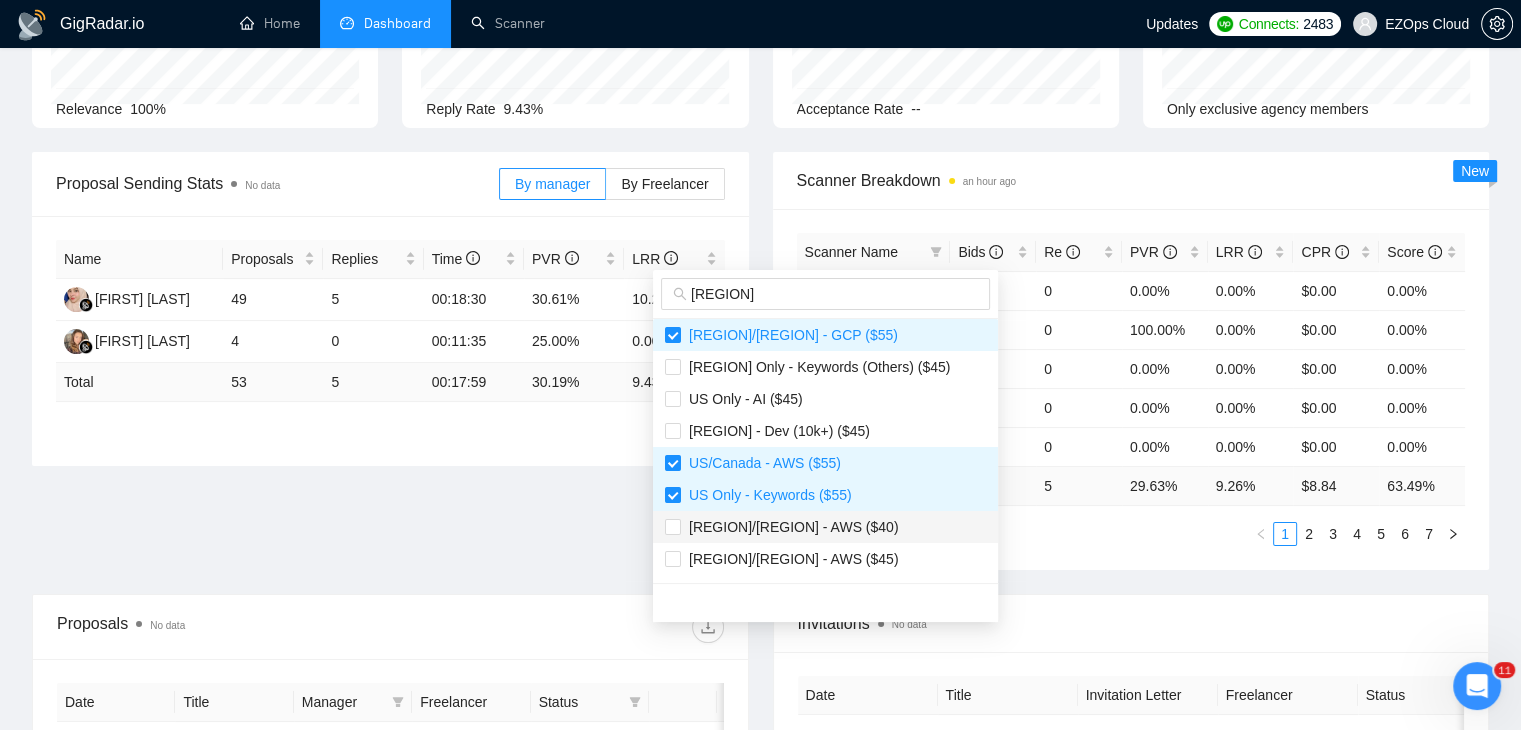 click on "[REGION]/[REGION] - AWS ($40)" at bounding box center [825, 527] 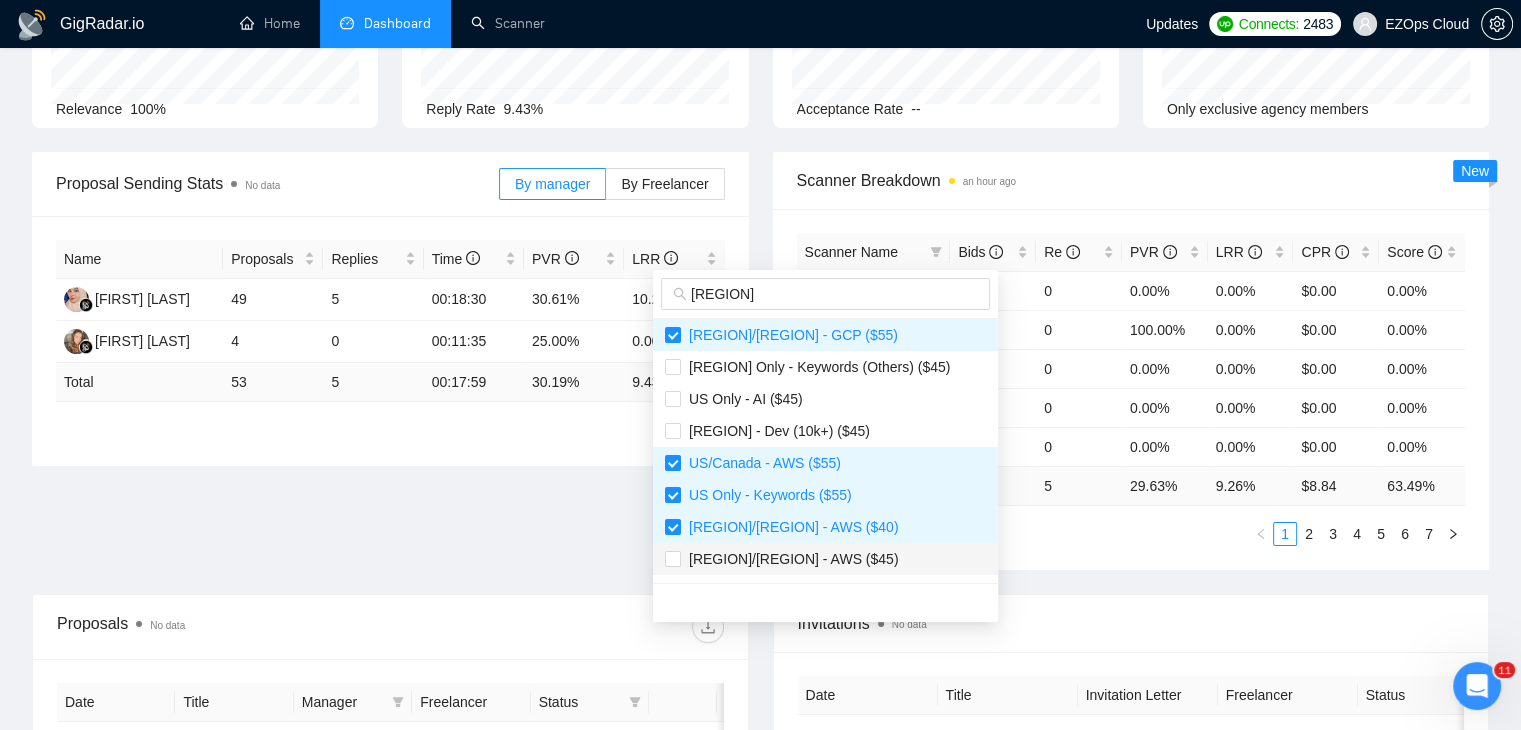 click on "[REGION]/[REGION] - AWS ($45)" at bounding box center (825, 559) 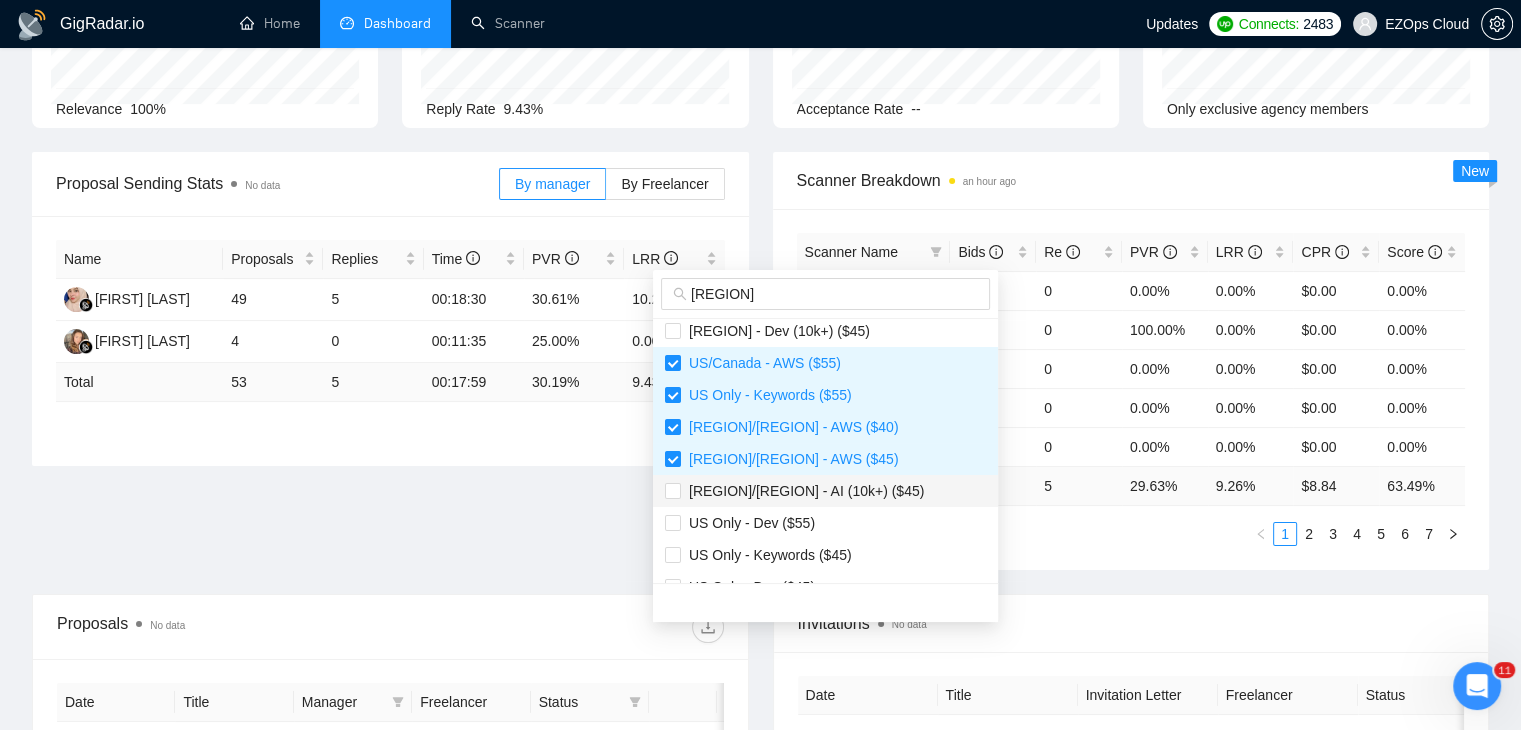 scroll, scrollTop: 300, scrollLeft: 0, axis: vertical 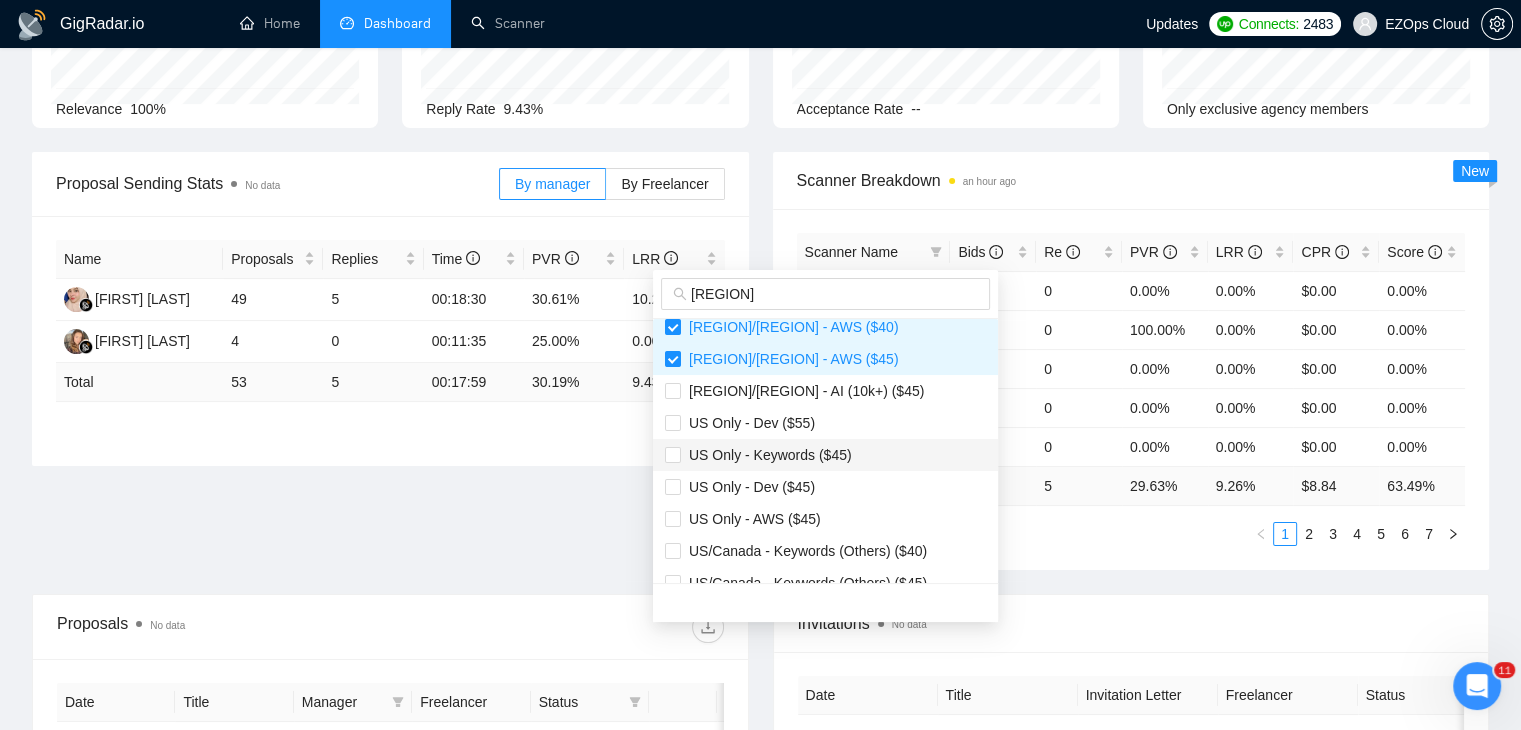 click on "US Only - Keywords ($45)" at bounding box center (766, 455) 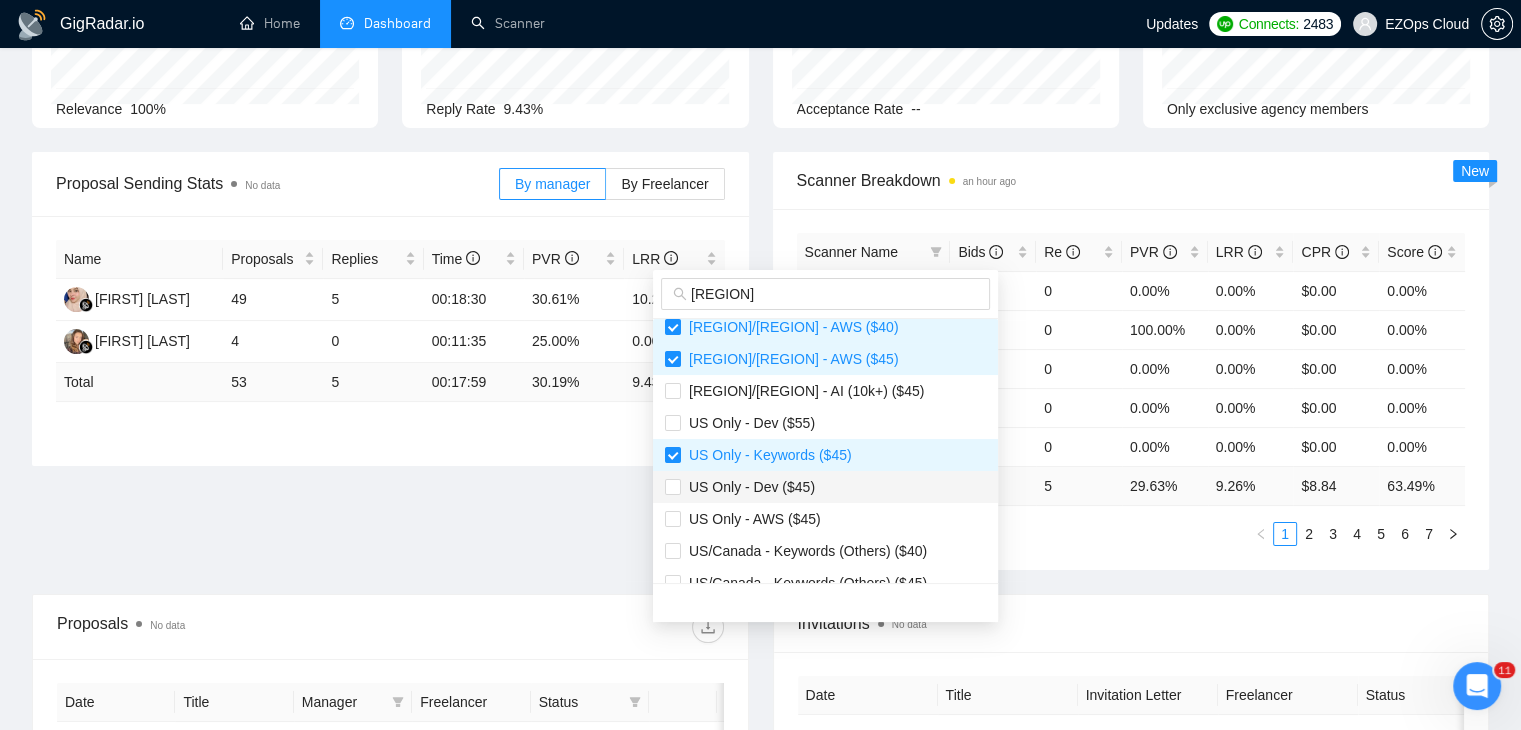 scroll, scrollTop: 400, scrollLeft: 0, axis: vertical 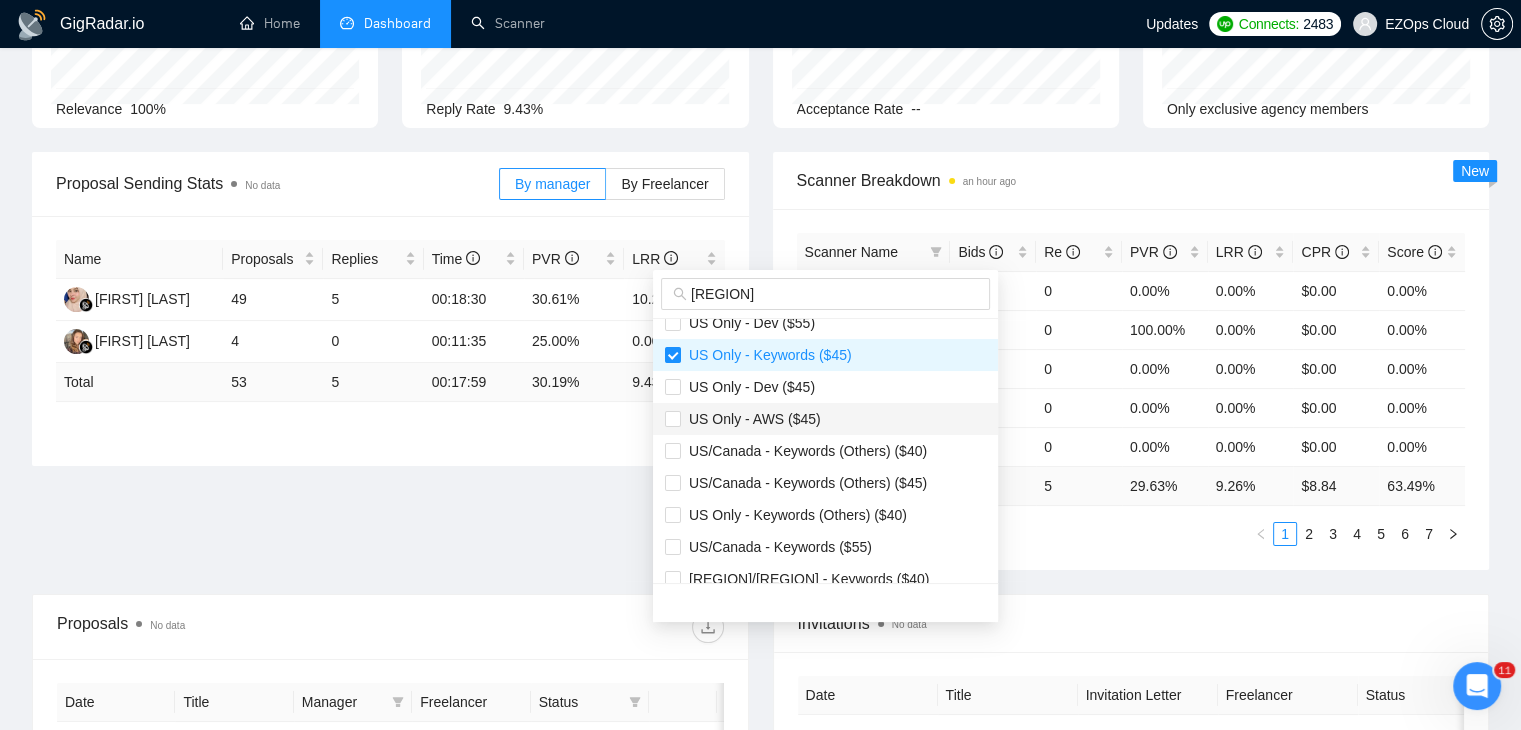 click on "US Only - AWS ($45)" at bounding box center [751, 419] 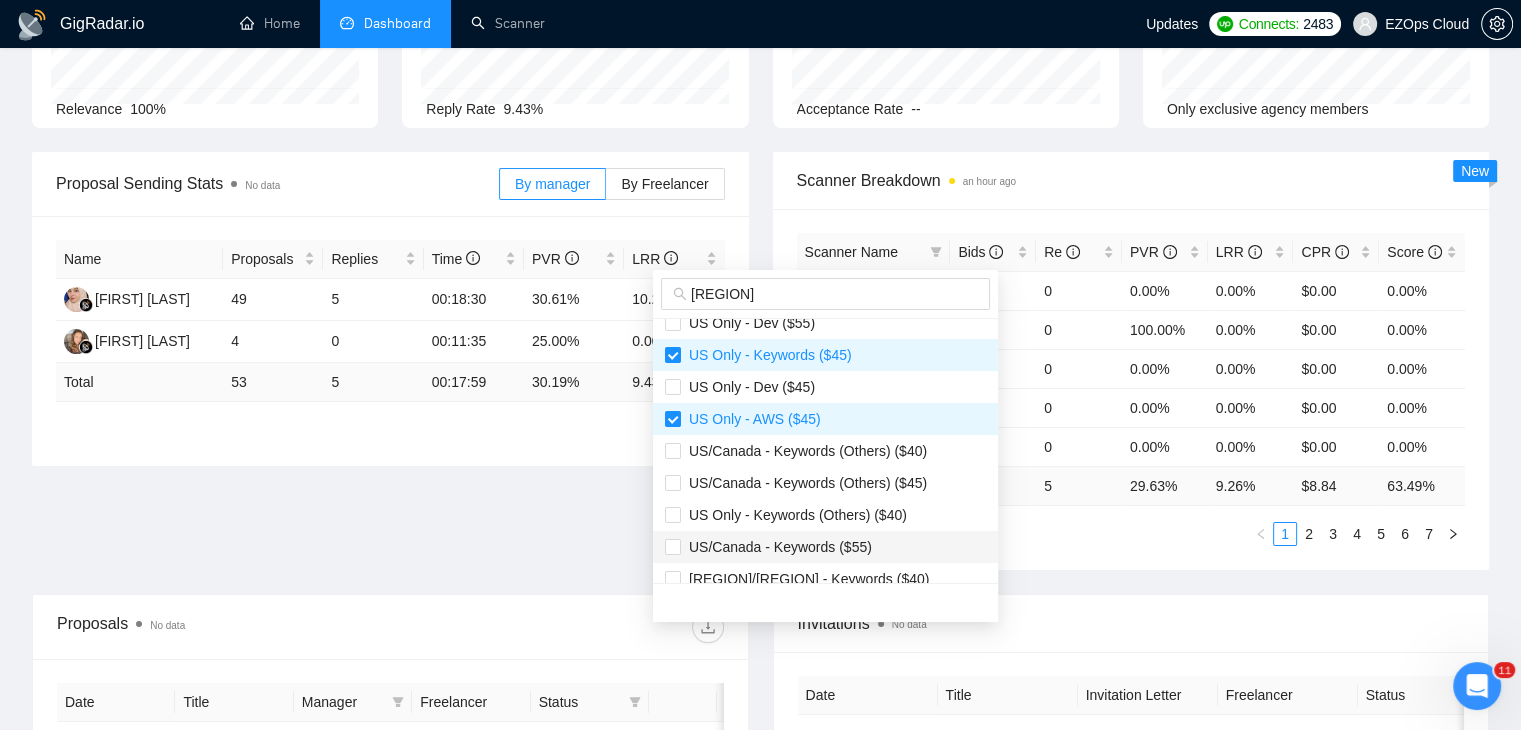 click on "US/Canada - Keywords ($55)" at bounding box center [776, 547] 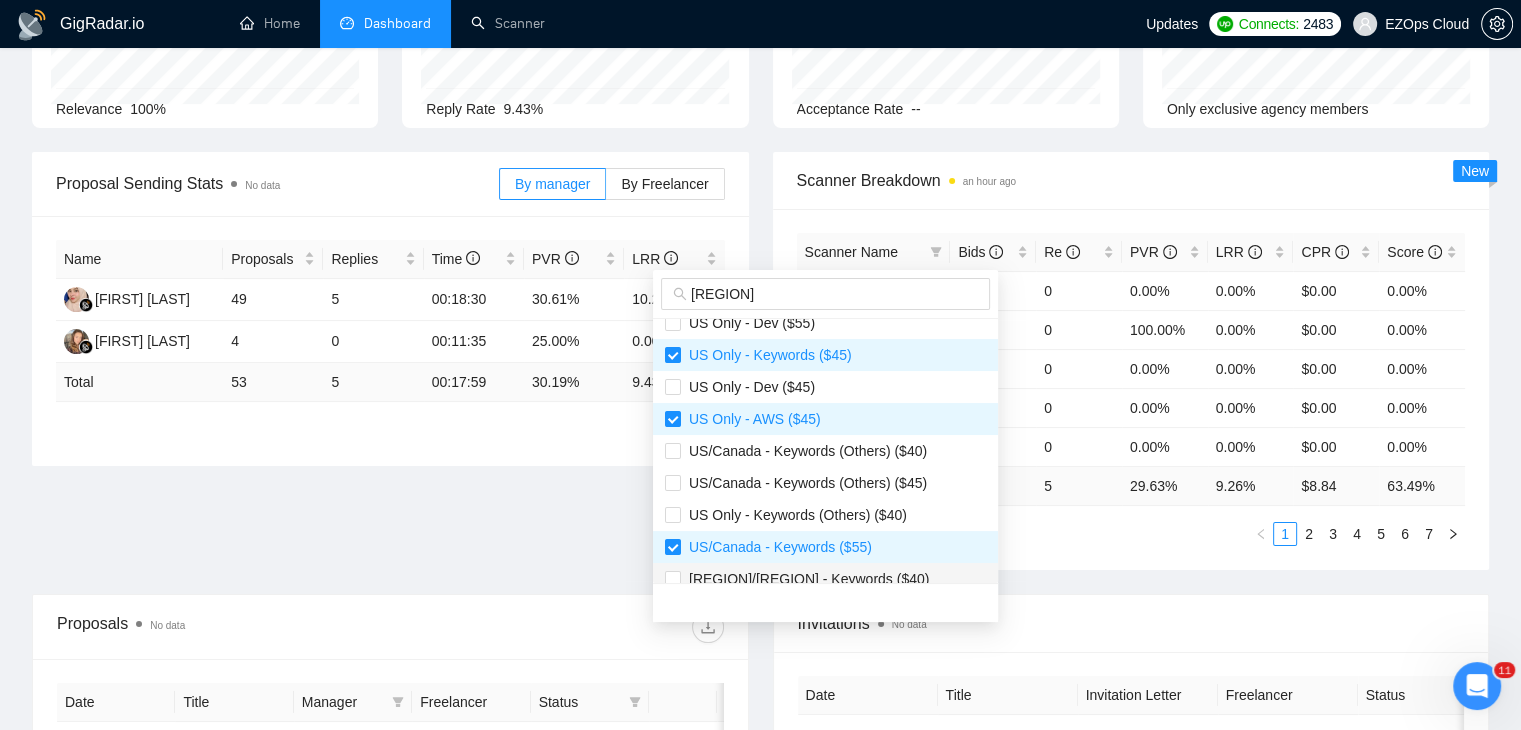 click on "[REGION]/[REGION] - Keywords ($40)" at bounding box center (825, 579) 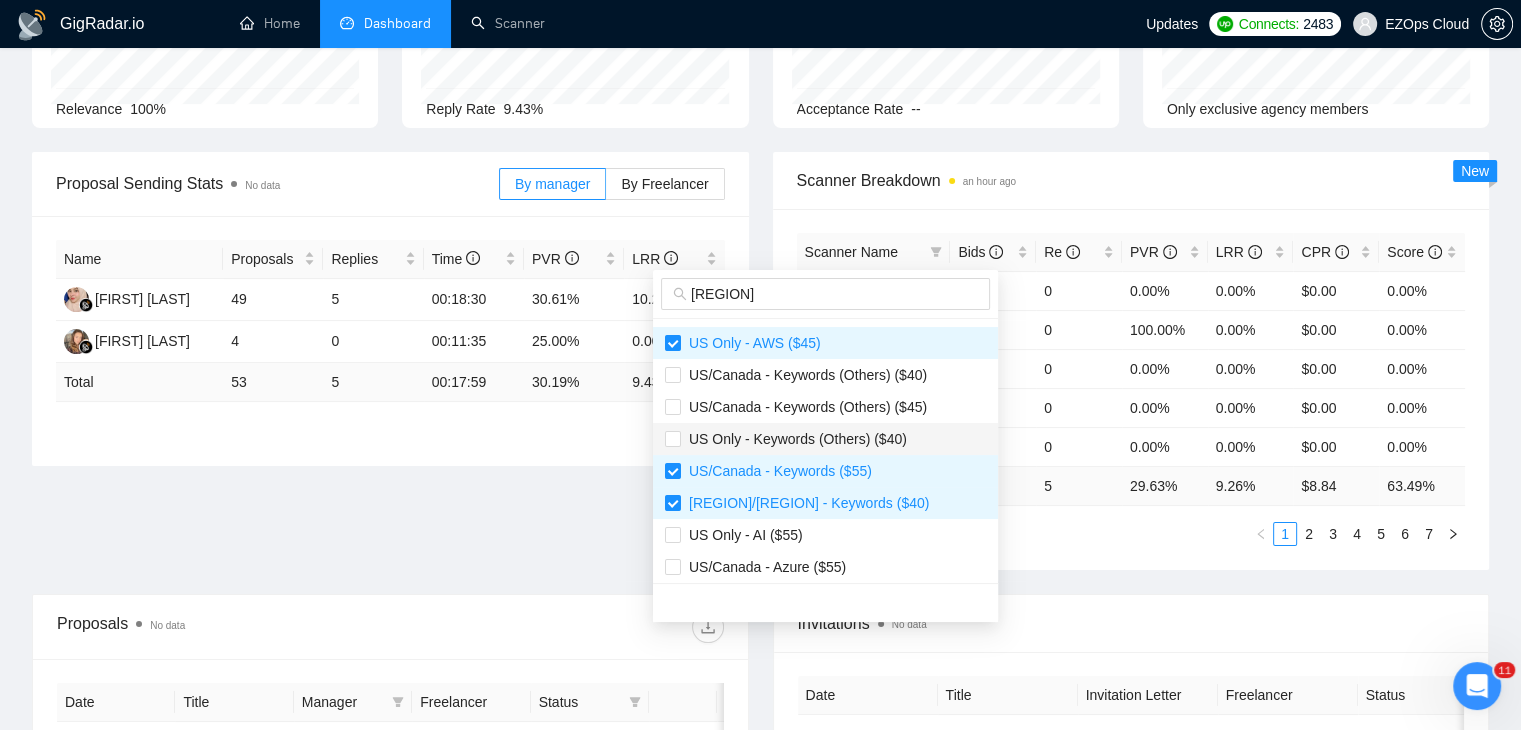 scroll, scrollTop: 576, scrollLeft: 0, axis: vertical 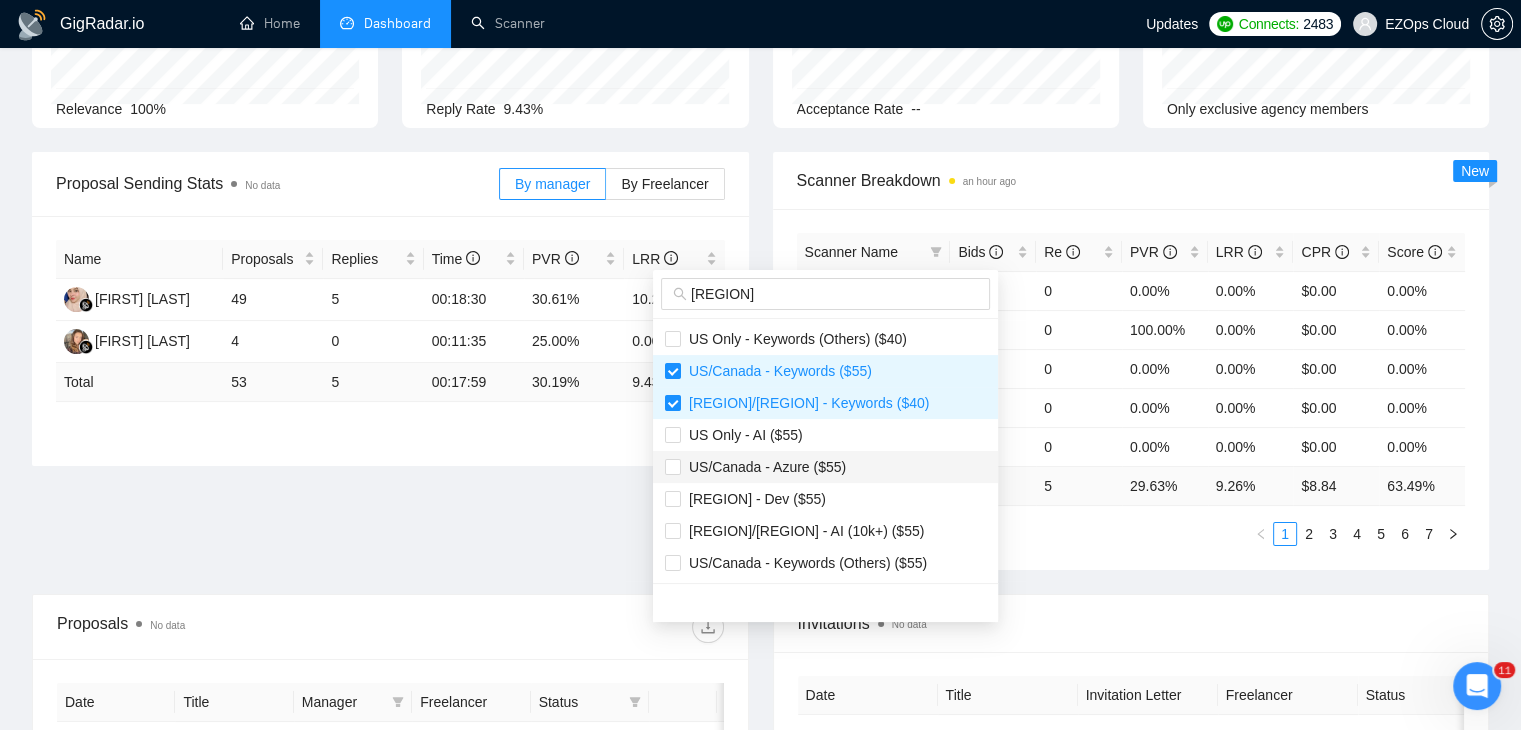 click on "US/Canada - Azure ($55)" at bounding box center (763, 467) 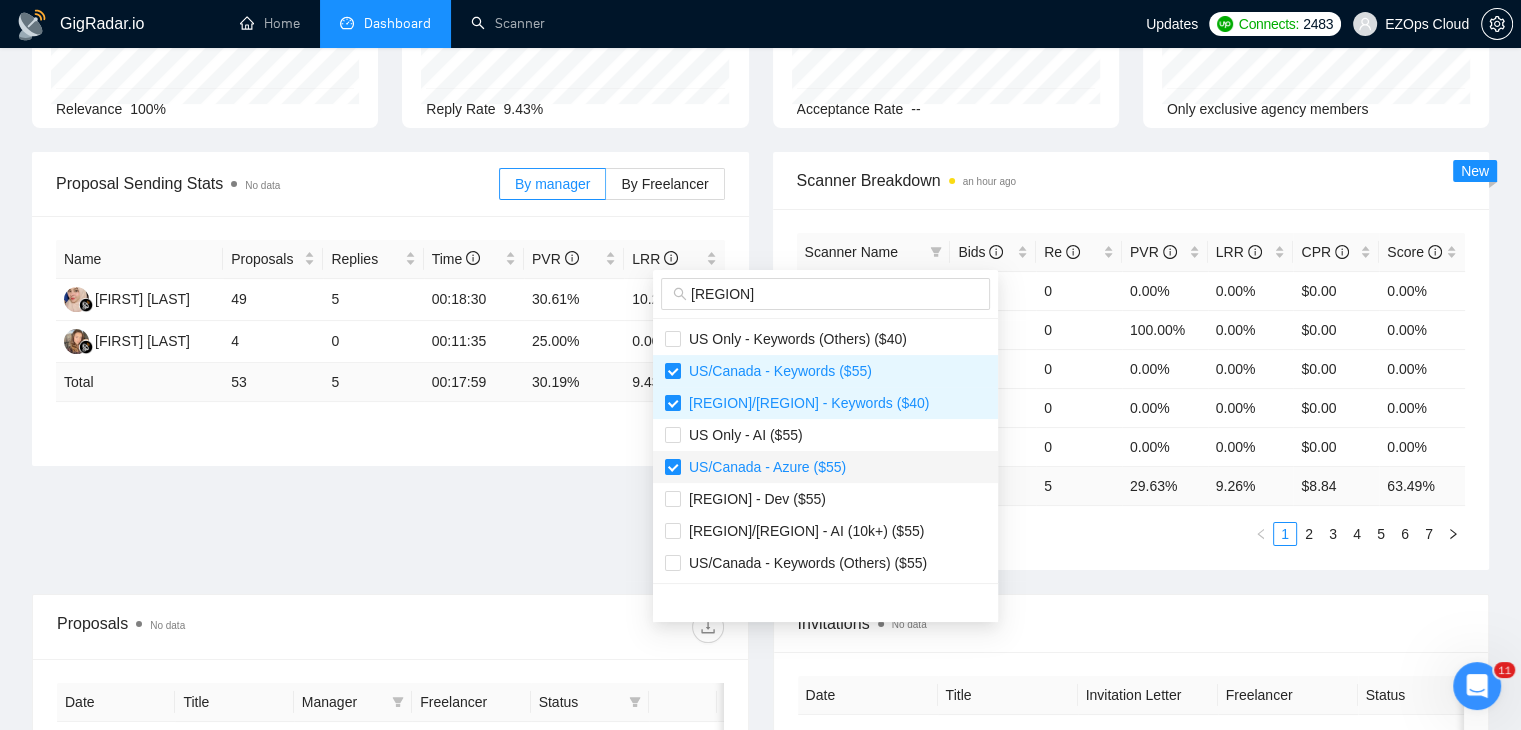 scroll, scrollTop: 300, scrollLeft: 0, axis: vertical 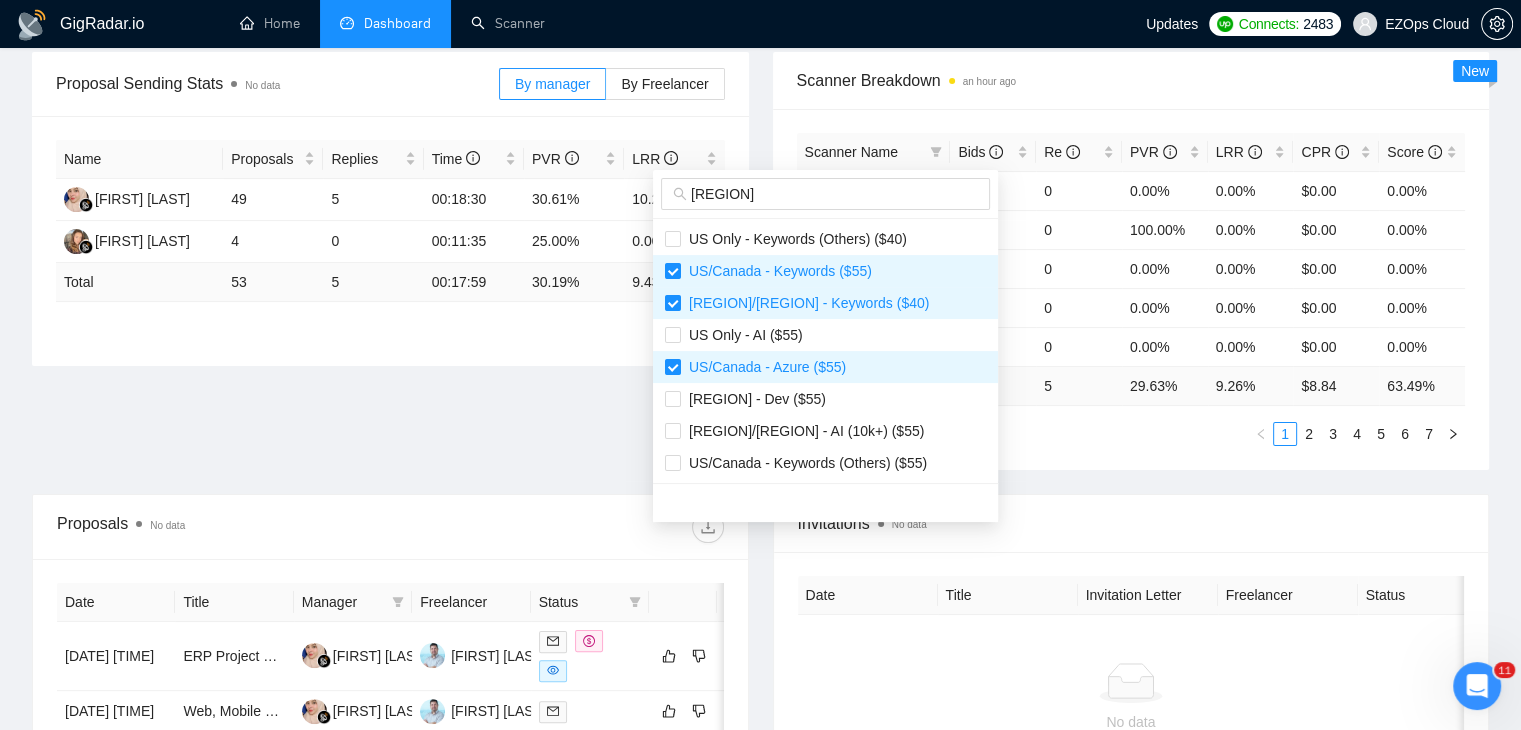 type 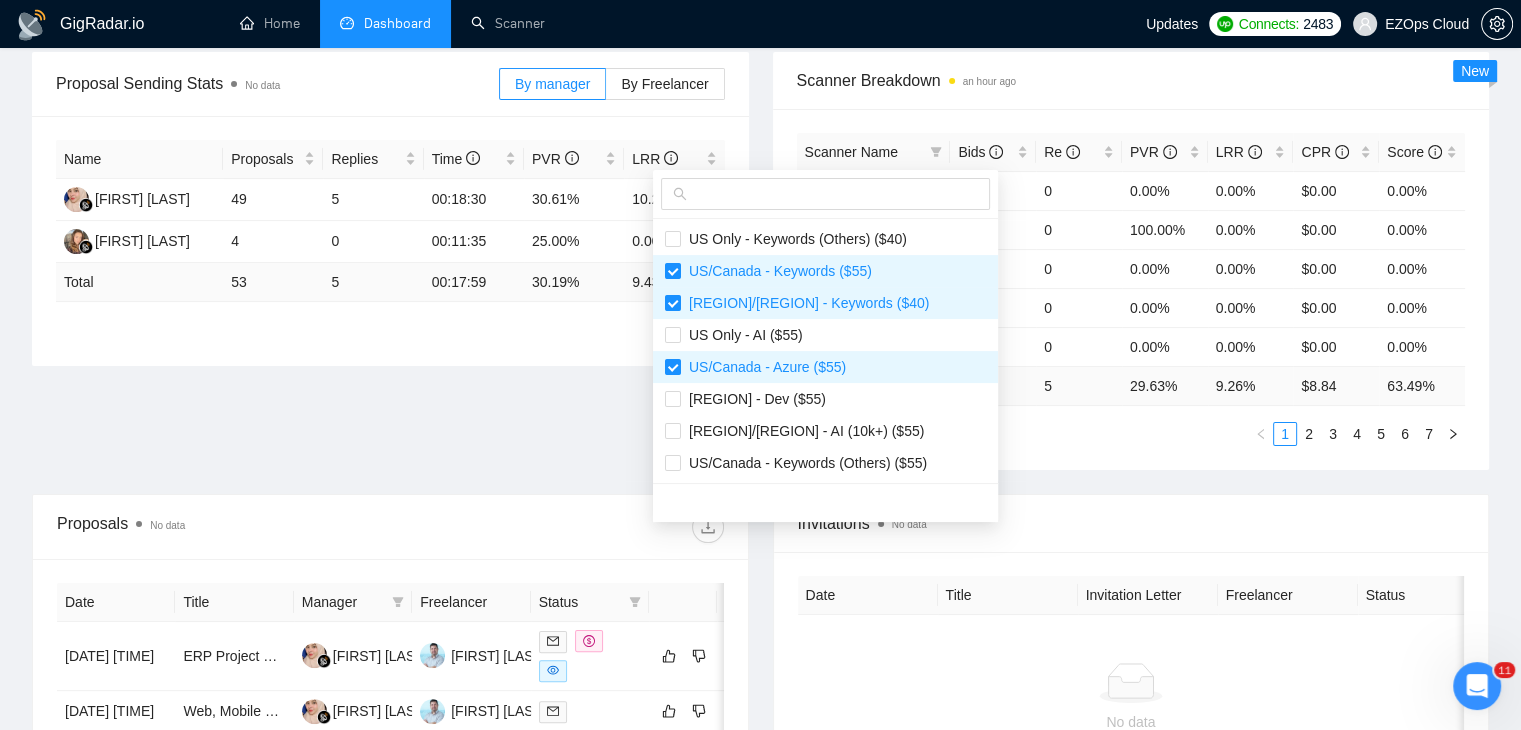 click on "Scanner Name Bids   Re   PVR   LRR   CPR   Score   US/Canada - Keywords ($45) 0 0 0.00% 0.00% $0.00 0.00% US/Canada - AWS (Best Clients) ($55) 1 0 100.00% 0.00% $0.00 0.00% US Only - Keywords (Others) ($55) 0 0 0.00% 0.00% $0.00 0.00% US/Canada - GCP ($55) 0 0 0.00% 0.00% $0.00 0.00% US Only - Keywords (Others) ($45) 0 0 0.00% 0.00% $0.00 0.00% Total 54 5 29.63 % 9.26 % $ 8.84 63.49 % 1 2 3 4 5 6 7" at bounding box center [1131, 289] 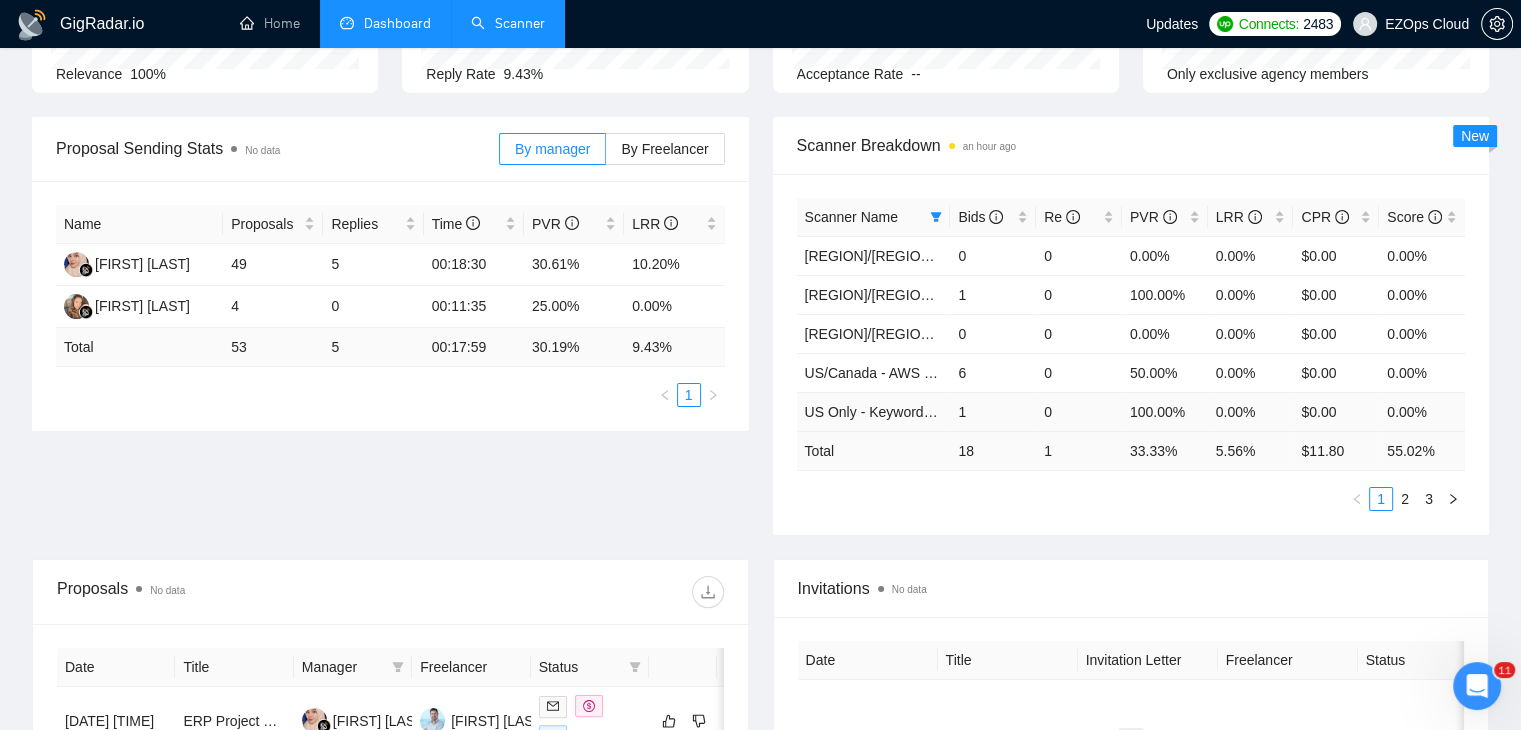 scroll, scrollTop: 200, scrollLeft: 0, axis: vertical 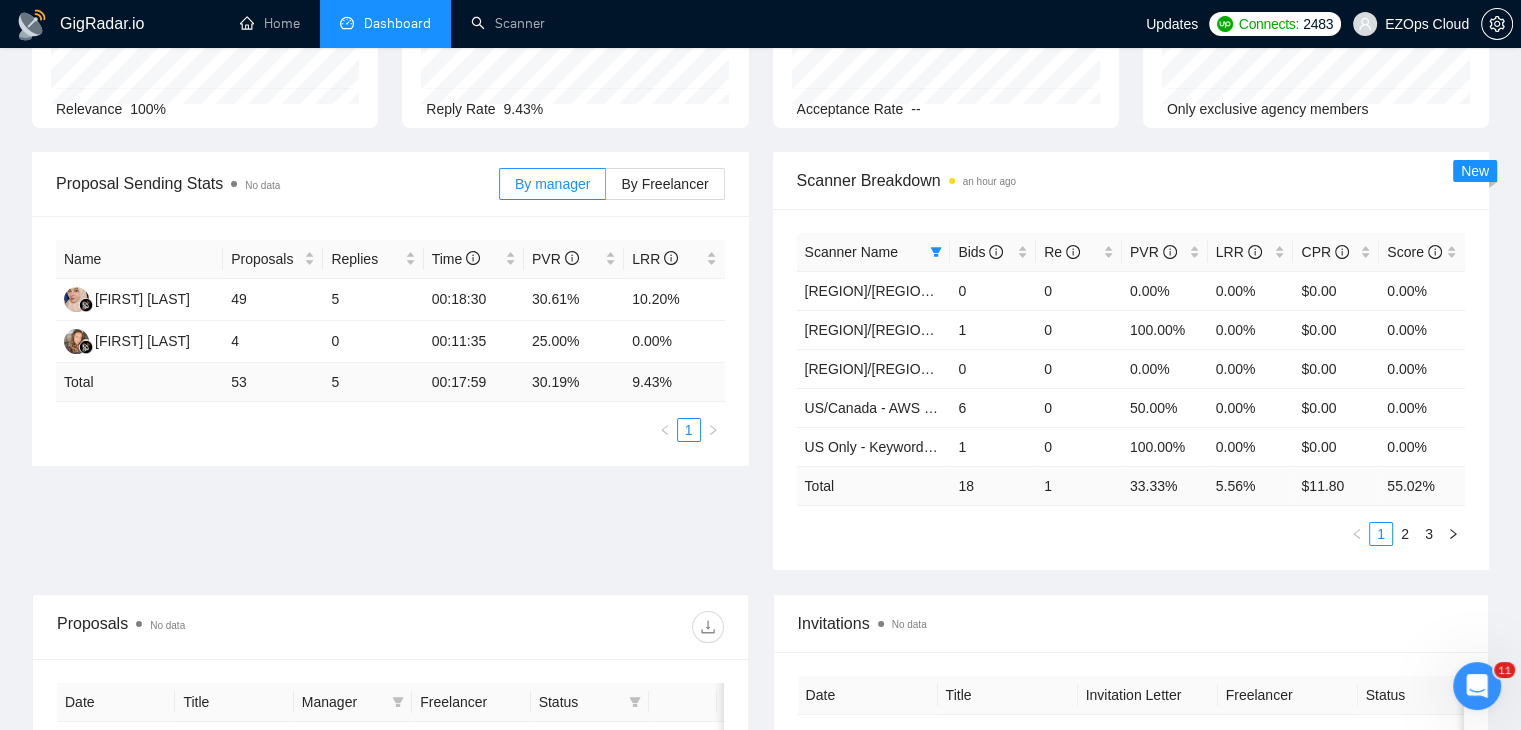 click on "Opportunities 13 minutes ago 64   Relevance 100% Proposals No data 53   [DATE]
Sent 15
Replied 4 Reply Rate 9.43% Invitations No data 0   [DATE]
[DATE] 0 Acceptance Rate -- Profile Views an hour ago 0   [DATE]
[DATE] 0 Only exclusive agency members" at bounding box center (760, 49) 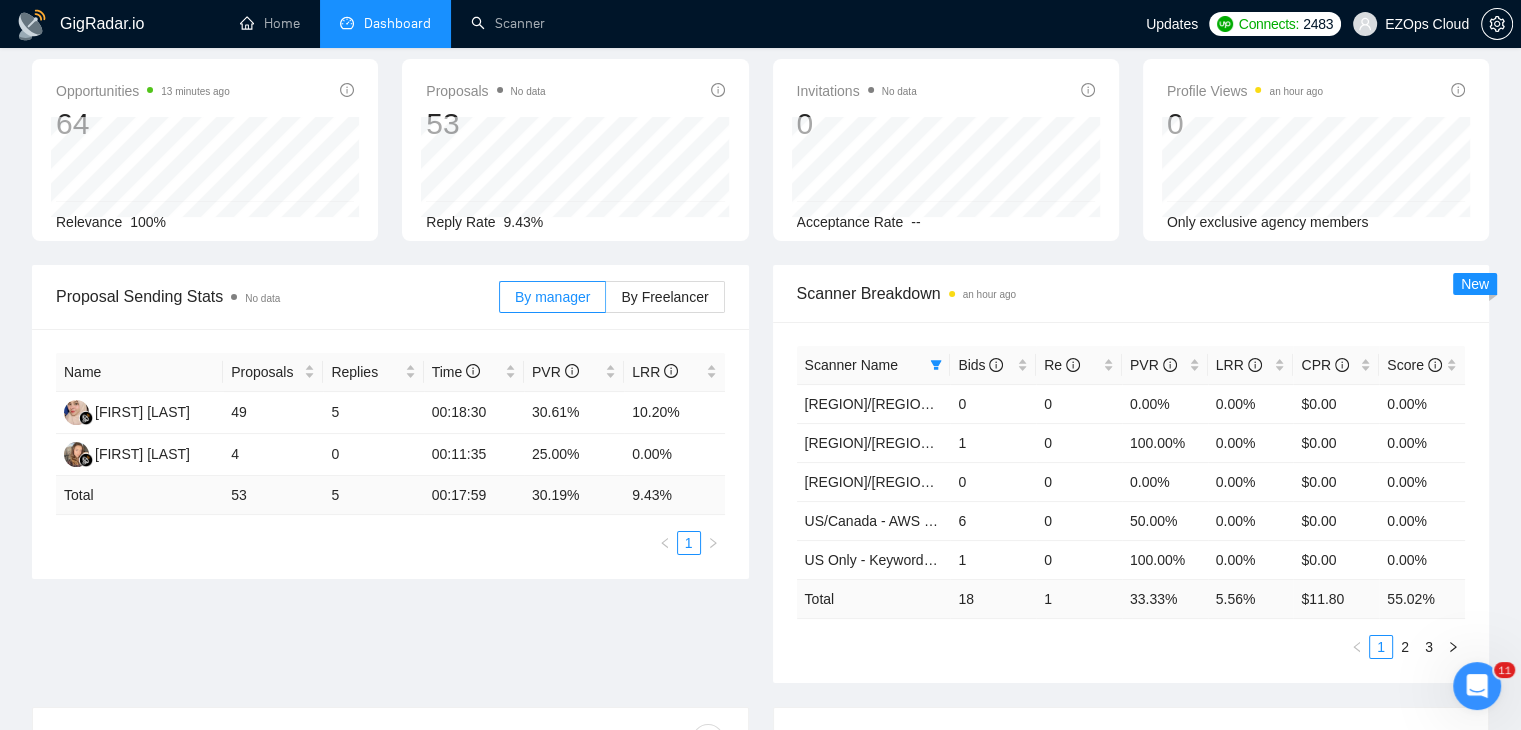 scroll, scrollTop: 0, scrollLeft: 0, axis: both 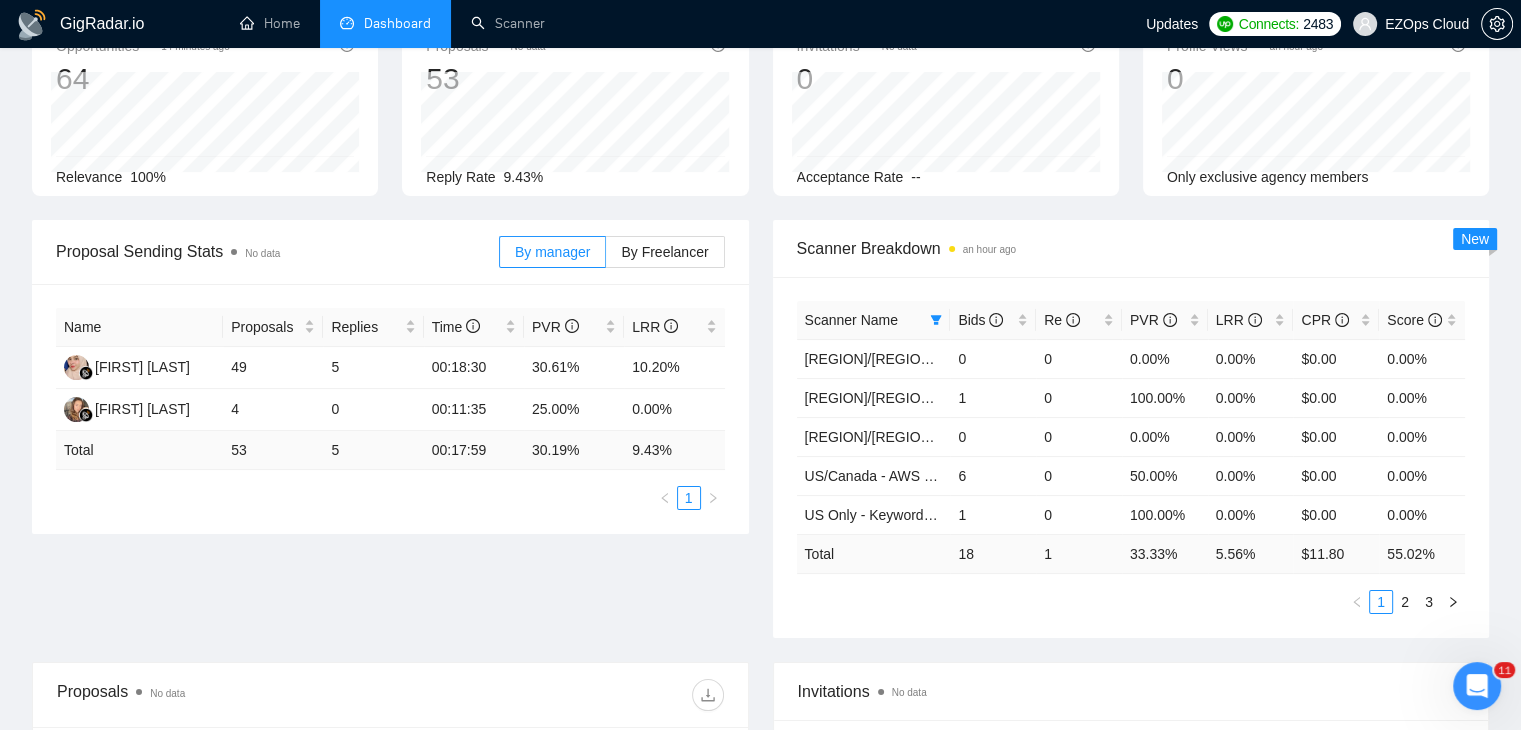 click on "Proposal Sending Stats No data By manager By Freelancer Name Proposals Replies Time   PVR   LRR   [FIRST] [LAST] 49 5 00:18:30 30.61% 10.20% [FIRST] [LAST] 4 0 00:11:35 25.00% 0.00% Total 53 5 00:17:59 30.19 % 9.43 % 1" at bounding box center [390, 377] 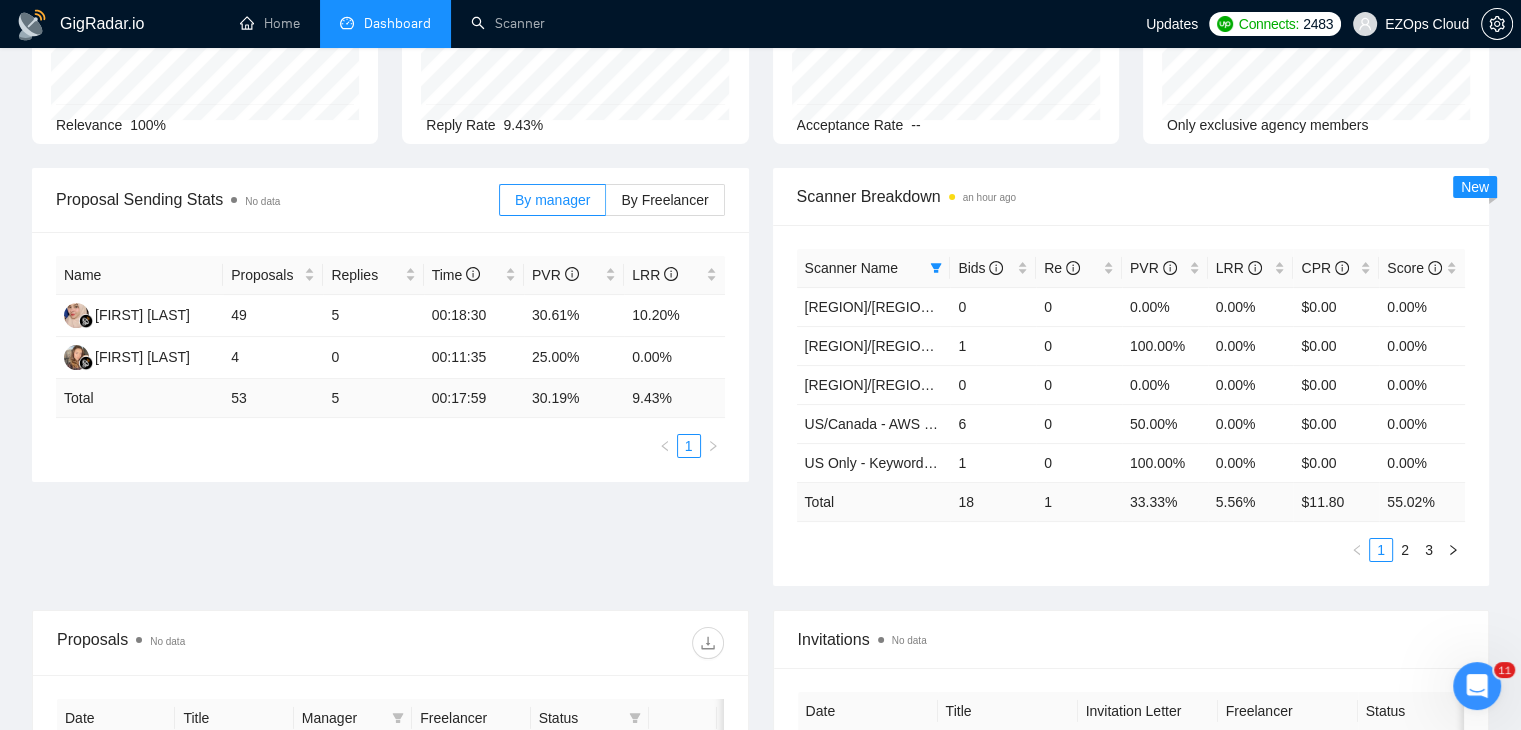 scroll, scrollTop: 168, scrollLeft: 0, axis: vertical 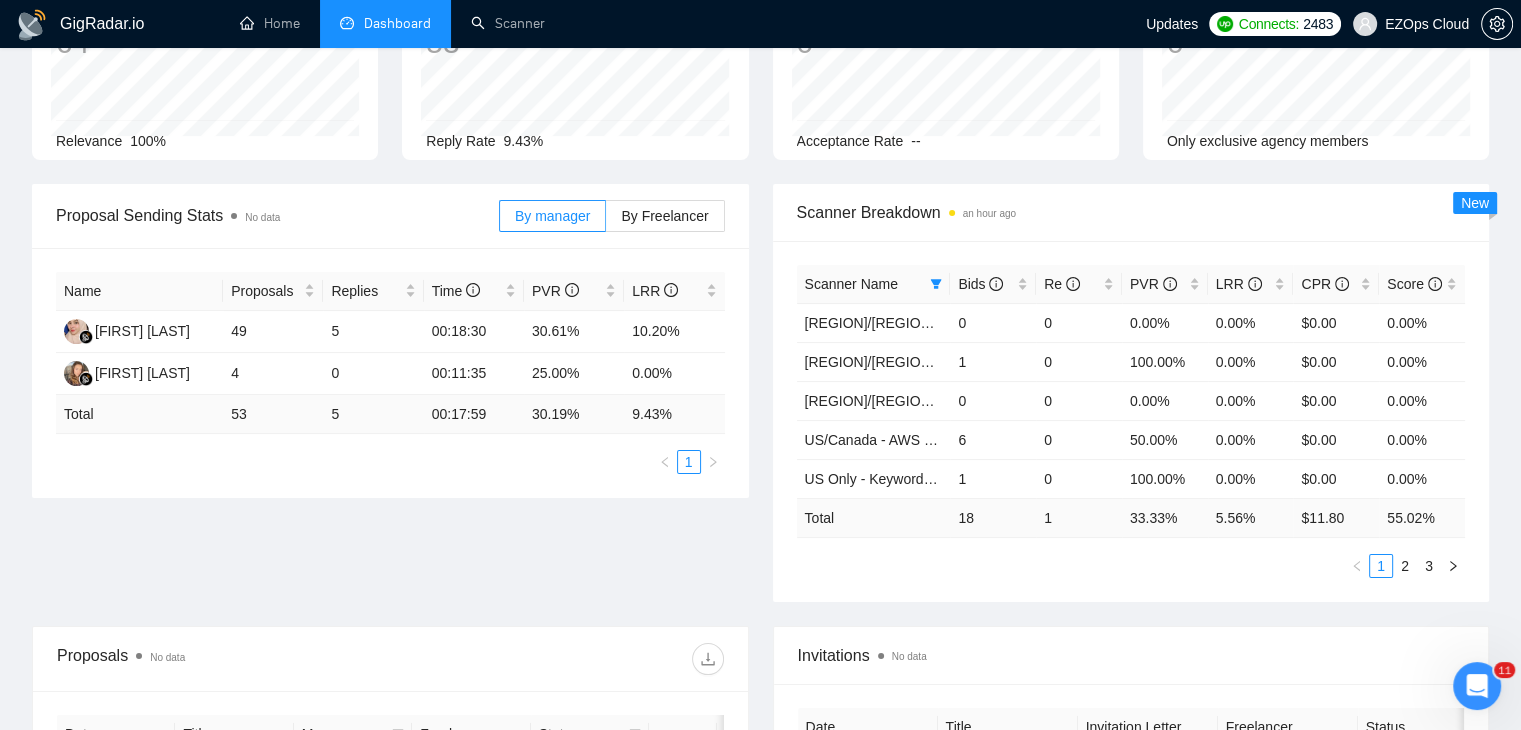 click on "Opportunities 14 minutes ago 64   Relevance 100% Proposals No data 53   [DATE]
Replied 0 Reply Rate 9.43% Invitations No data 0   [DATE]
[DATE] 0 Acceptance Rate -- Profile Views an hour ago 0   [DATE]
[DATE] 0 Only exclusive agency members" at bounding box center (760, 81) 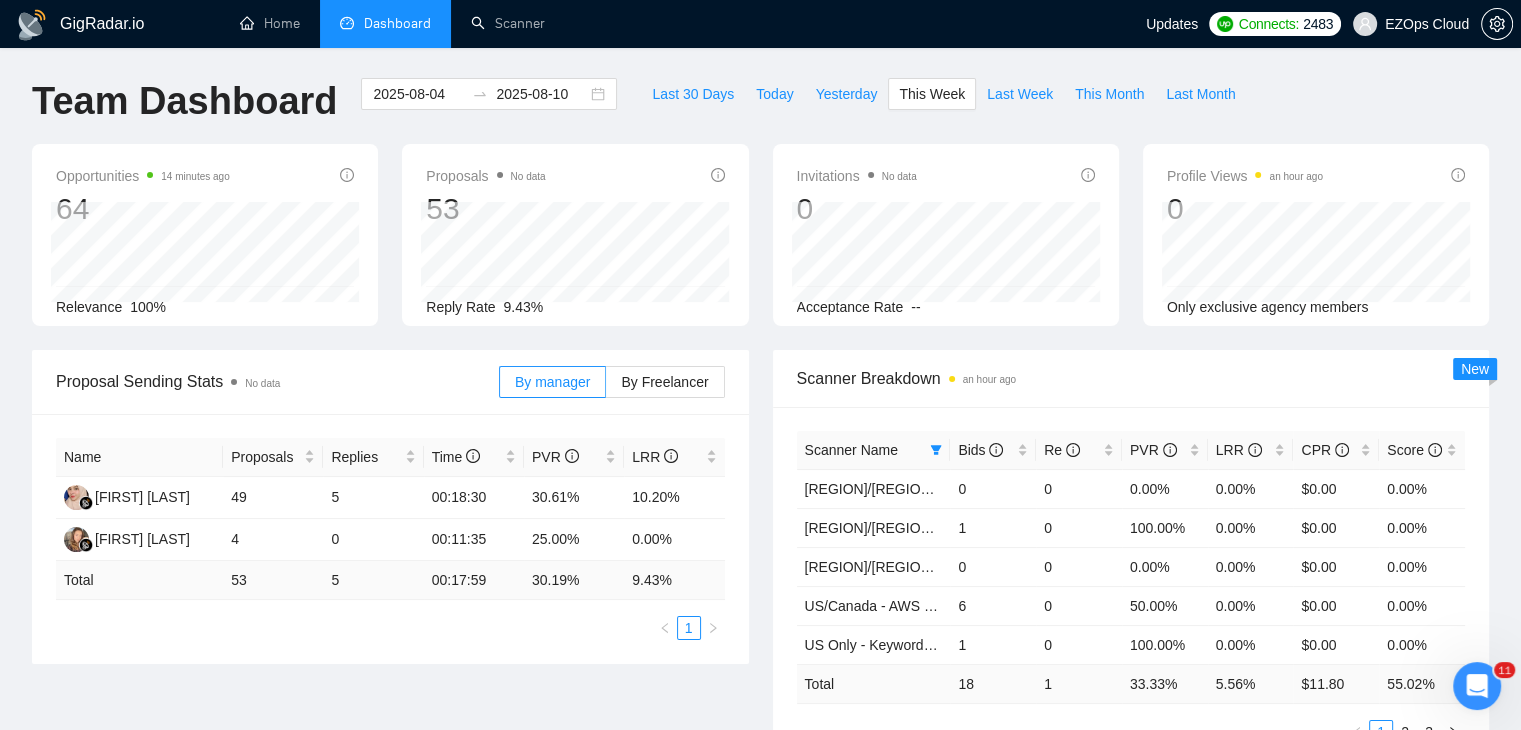 scroll, scrollTop: 0, scrollLeft: 0, axis: both 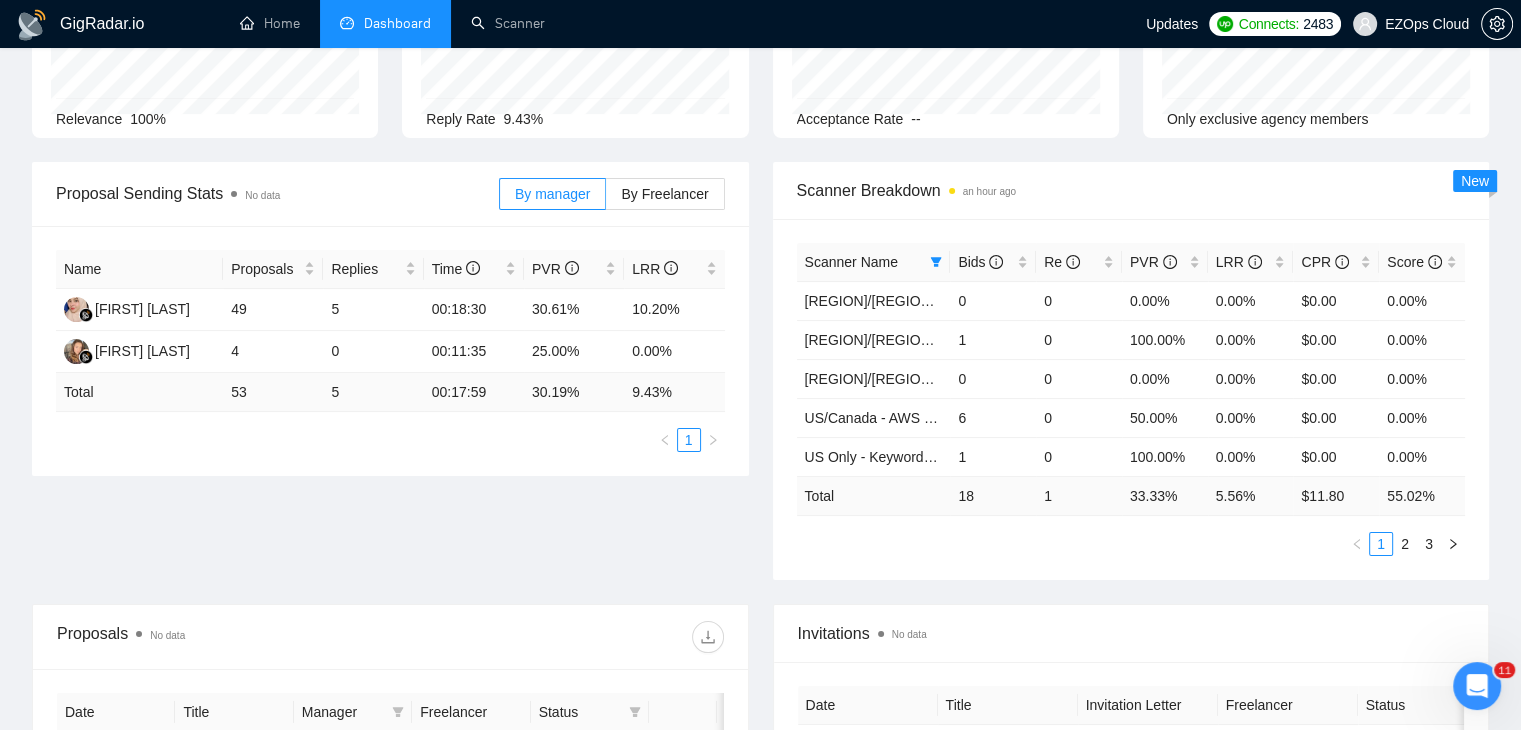 click on "Opportunities 14 minutes ago 64   Relevance 100% Proposals No data 53   [DATE]
Replied 0 Reply Rate 9.43% Invitations No data 0   [DATE]
[DATE] 0 Acceptance Rate -- Profile Views an hour ago 0   [DATE]
[DATE] 0 Only exclusive agency members" at bounding box center [760, 59] 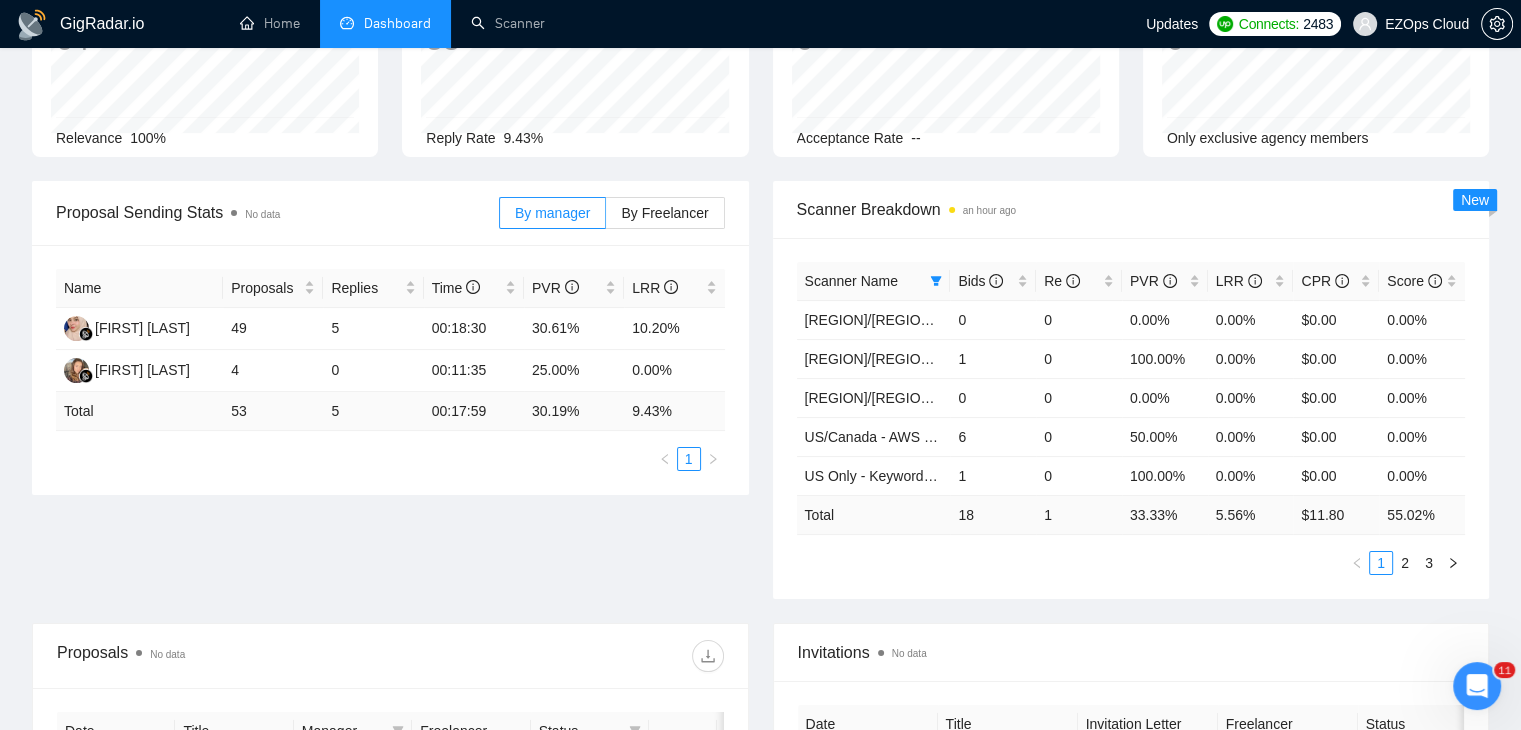 scroll, scrollTop: 175, scrollLeft: 0, axis: vertical 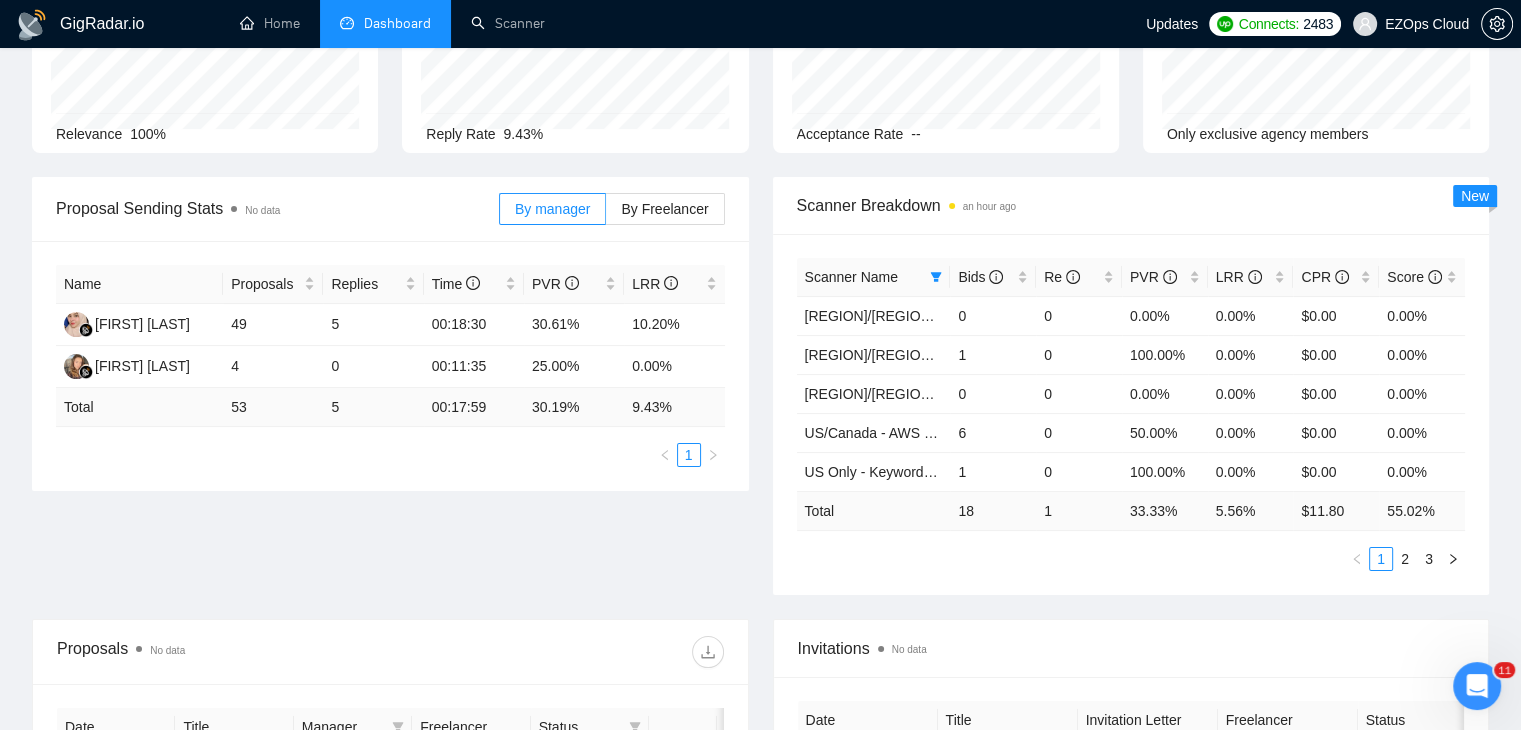 click on "Opportunities 14 minutes ago 64   Relevance 100% Proposals No data 53   [DATE]
Replied 0 Reply Rate 9.43% Invitations No data 0   [DATE]
[DATE] 0 Acceptance Rate -- Profile Views an hour ago 0   [DATE]
[DATE] 0 Only exclusive agency members" at bounding box center [760, 74] 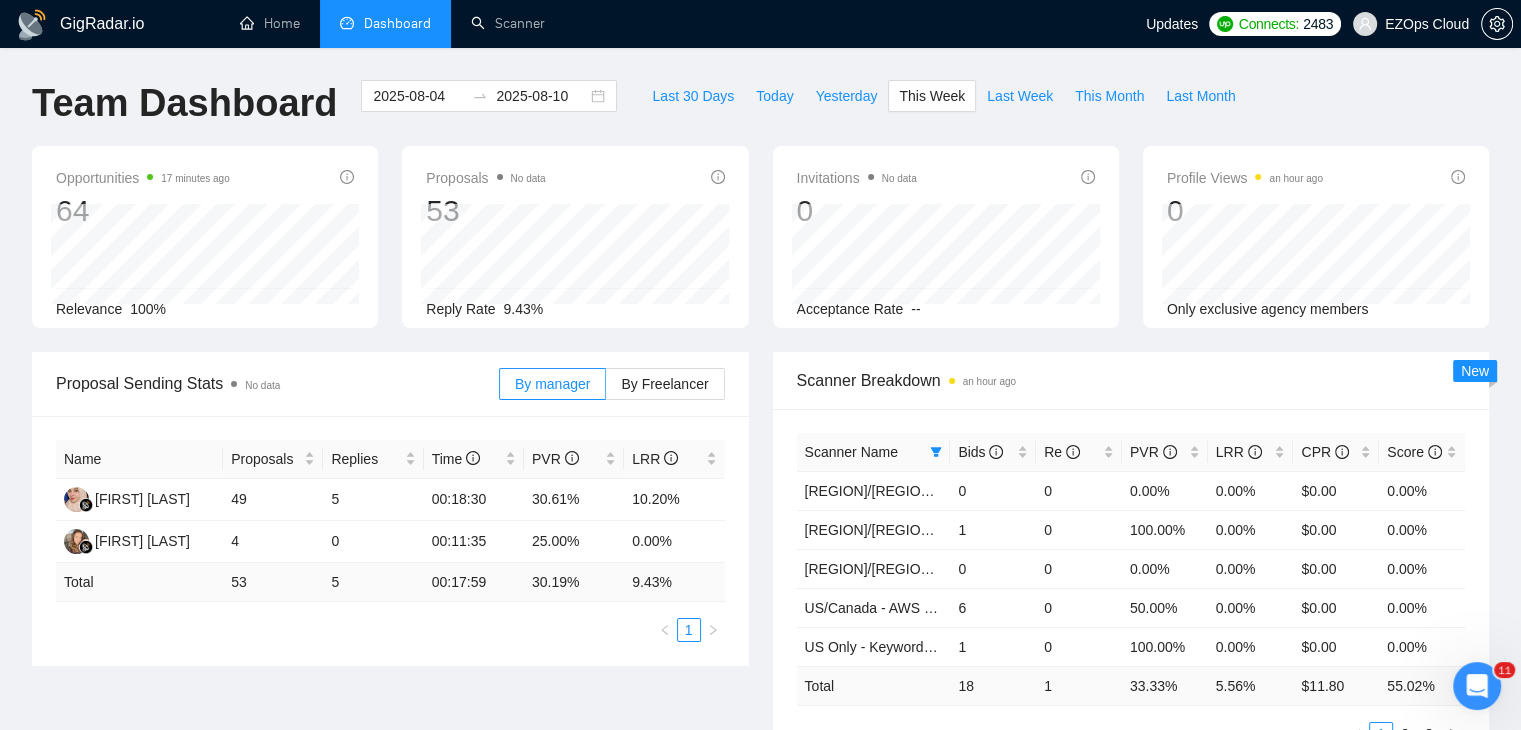 click on "Team Dashboard [DATE] [DATE] Last 30 Days Today Yesterday This Week Last Week This Month Last Month" at bounding box center (760, 113) 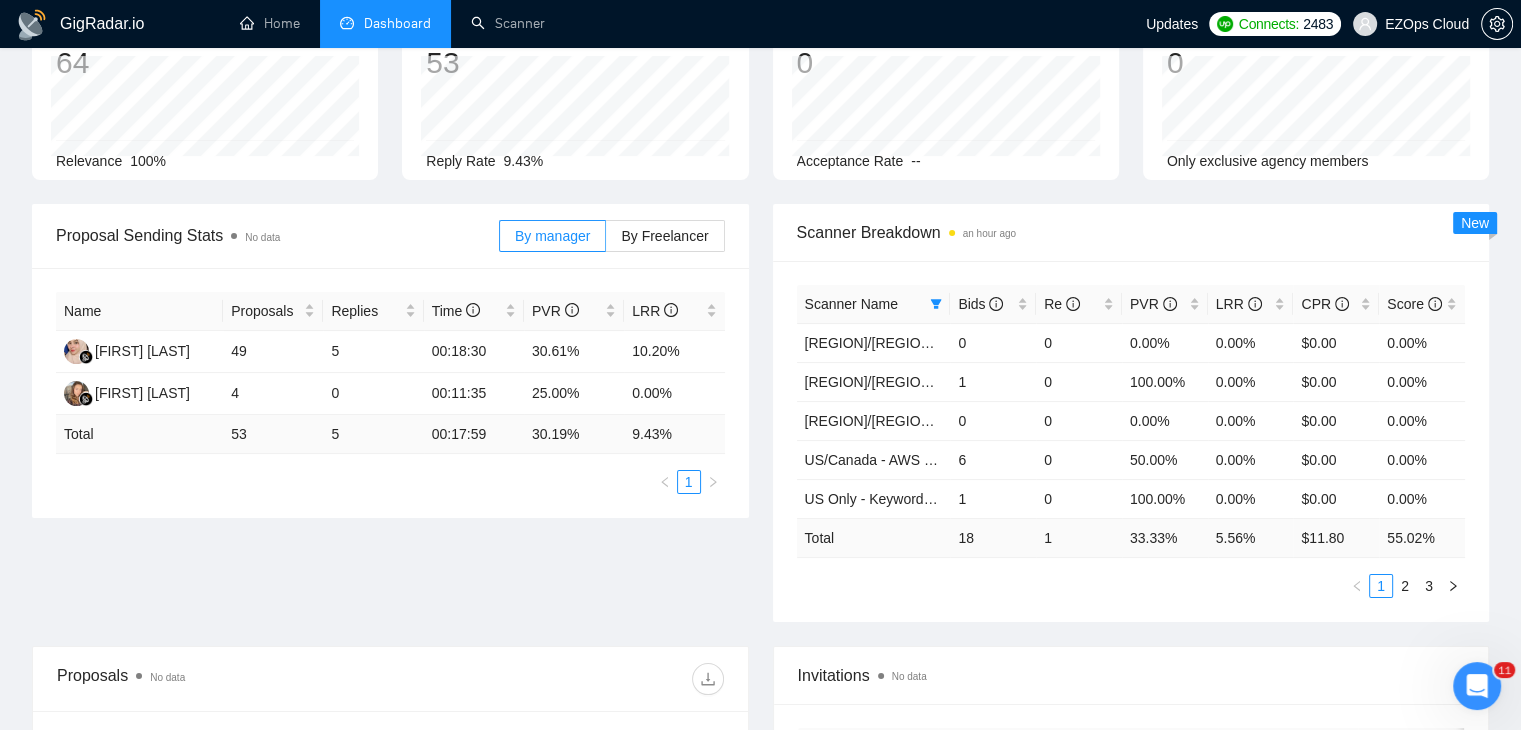scroll, scrollTop: 0, scrollLeft: 0, axis: both 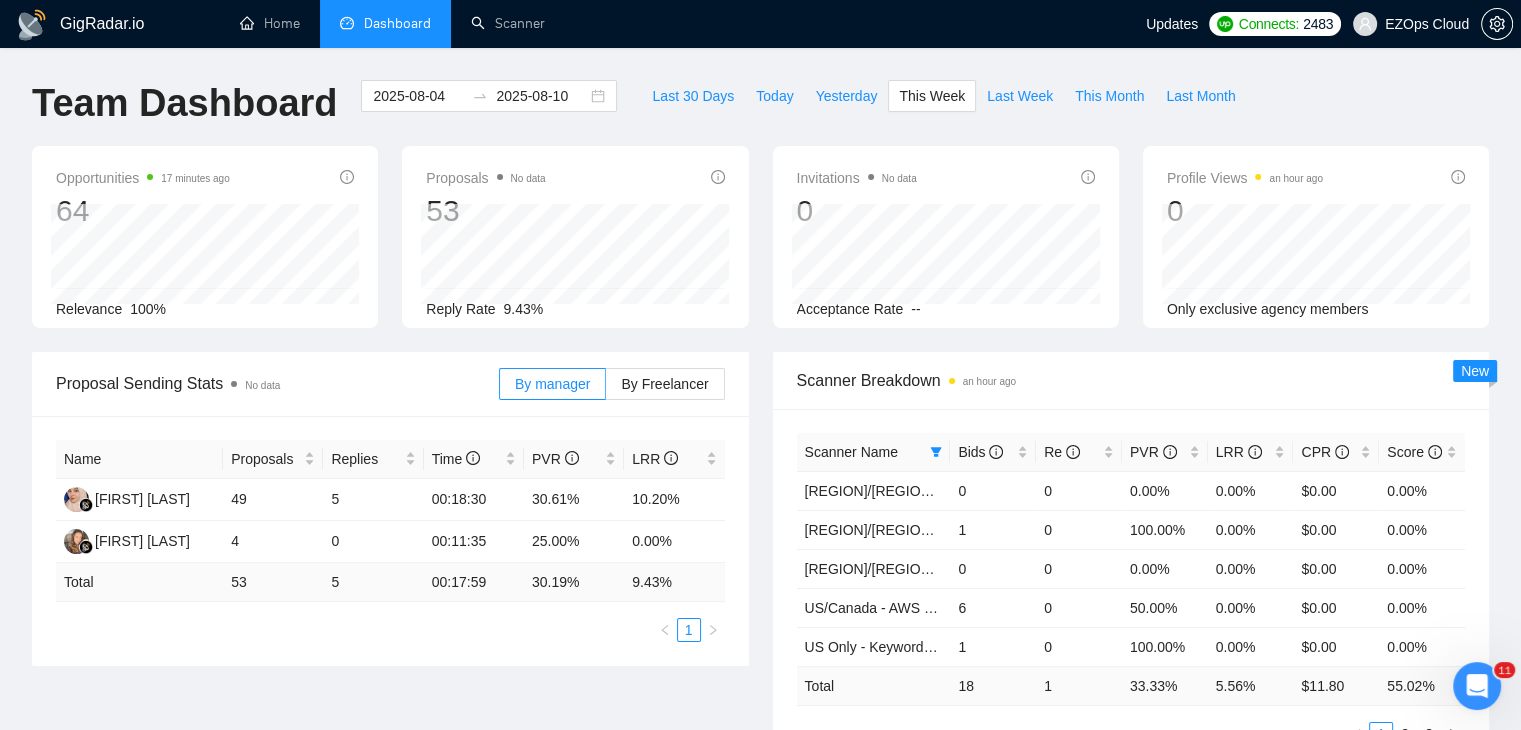 click on "GigRadar.io Home Dashboard Scanner Updates  Connects: 2483 EZOps Cloud Team Dashboard [DATE] [DATE] Last 30 Days Today Yesterday This Week Last Week This Month Last Month Opportunities 17 minutes ago 64   [DATE]
Relevant 0 Relevance 100% Proposals No data 53   [DATE]
Replied 0 Reply Rate 9.43% Invitations No data 0   [DATE]
[DATE] 0 Acceptance Rate -- Profile Views an hour ago 0   [DATE]
[DATE] 0 Only exclusive agency members Proposal Sending Stats No data By manager By Freelancer Name Proposals Replies Time   PVR   LRR   [FIRST] [LAST] 49 5 00:18:30 30.61% 10.20% [FIRST] [LAST] 4 0 00:11:35 25.00% 0.00% Total 53 5 00:17:59 30.19 % 9.43 % 1 Scanner Breakdown an hour ago Scanner Name Bids   Re   PVR   LRR   CPR   Score   US/Canada - Keywords ($45) 0 0 0.00% 0.00% $0.00 0.00% US/Canada - AWS (Best Clients) ($55) 1 0 100.00% 0.00% $0.00 0.00% US/Canada - GCP ($55) 0 0 0.00% 0.00% $0.00 0.00% US/Canada - AWS ($55) 6 0 1" at bounding box center [760, 842] 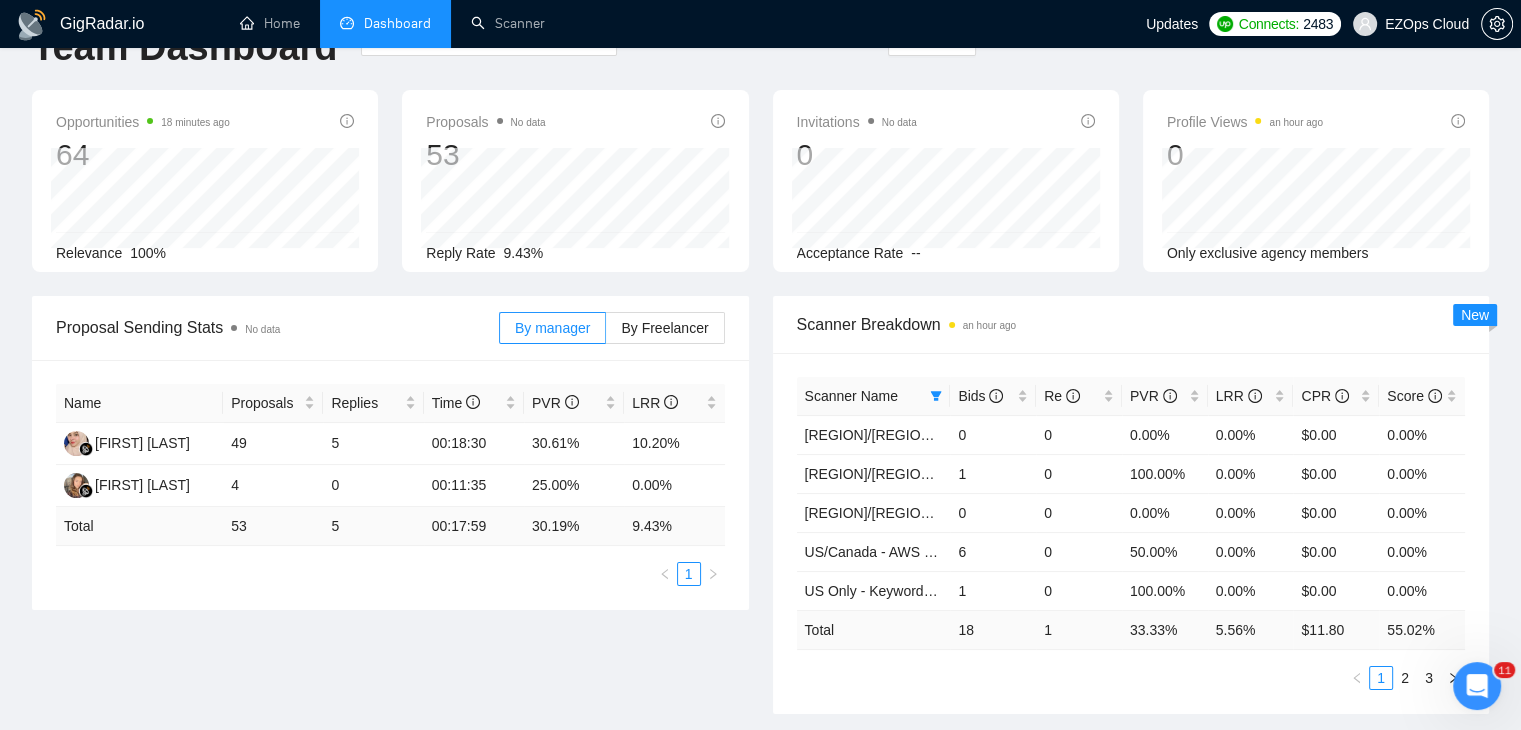 scroll, scrollTop: 0, scrollLeft: 0, axis: both 